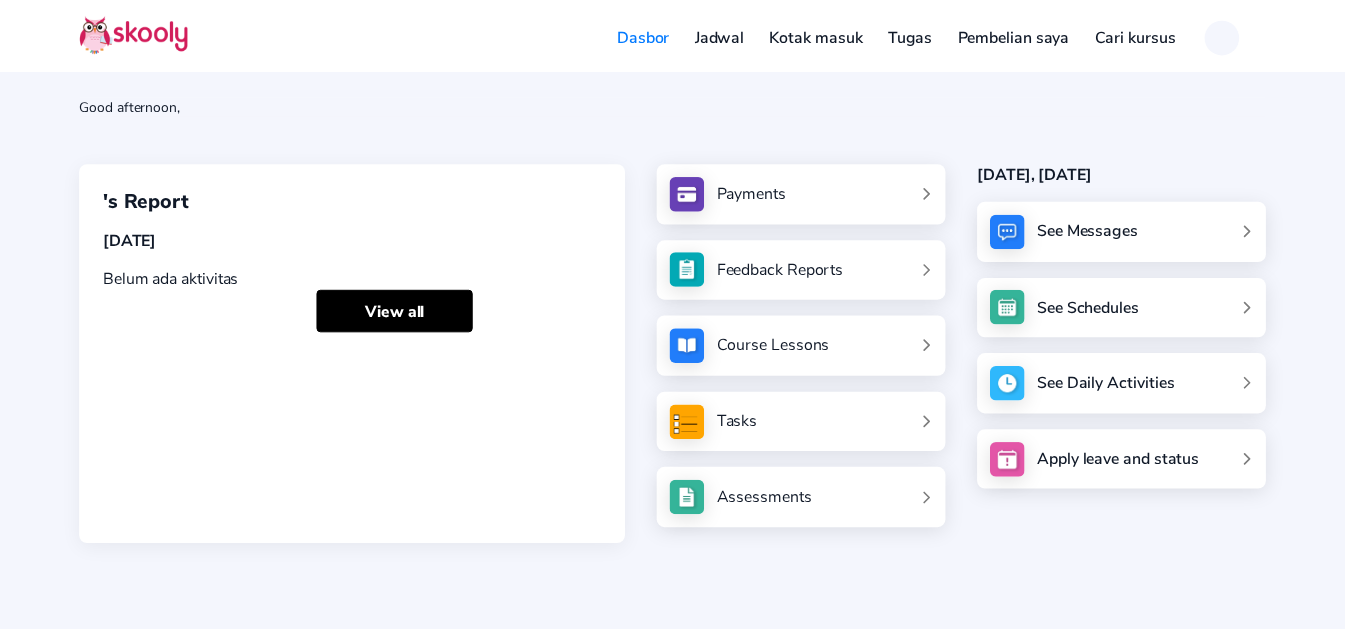 scroll, scrollTop: 0, scrollLeft: 0, axis: both 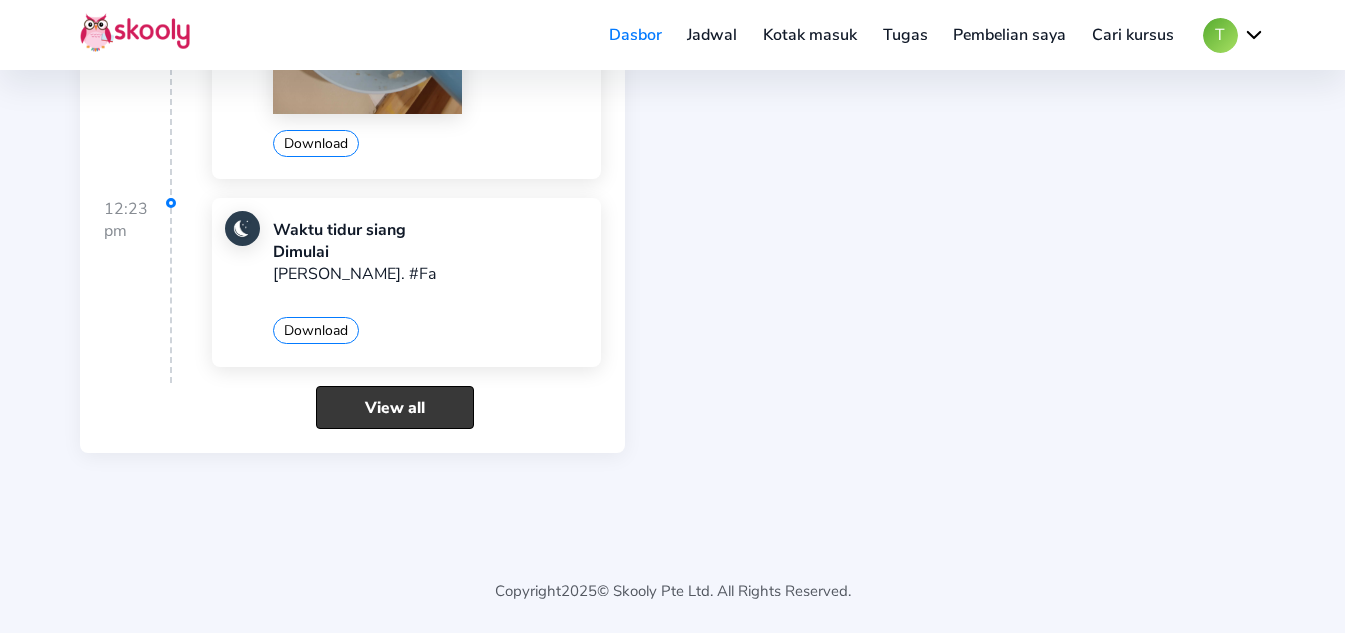 click on "View all" 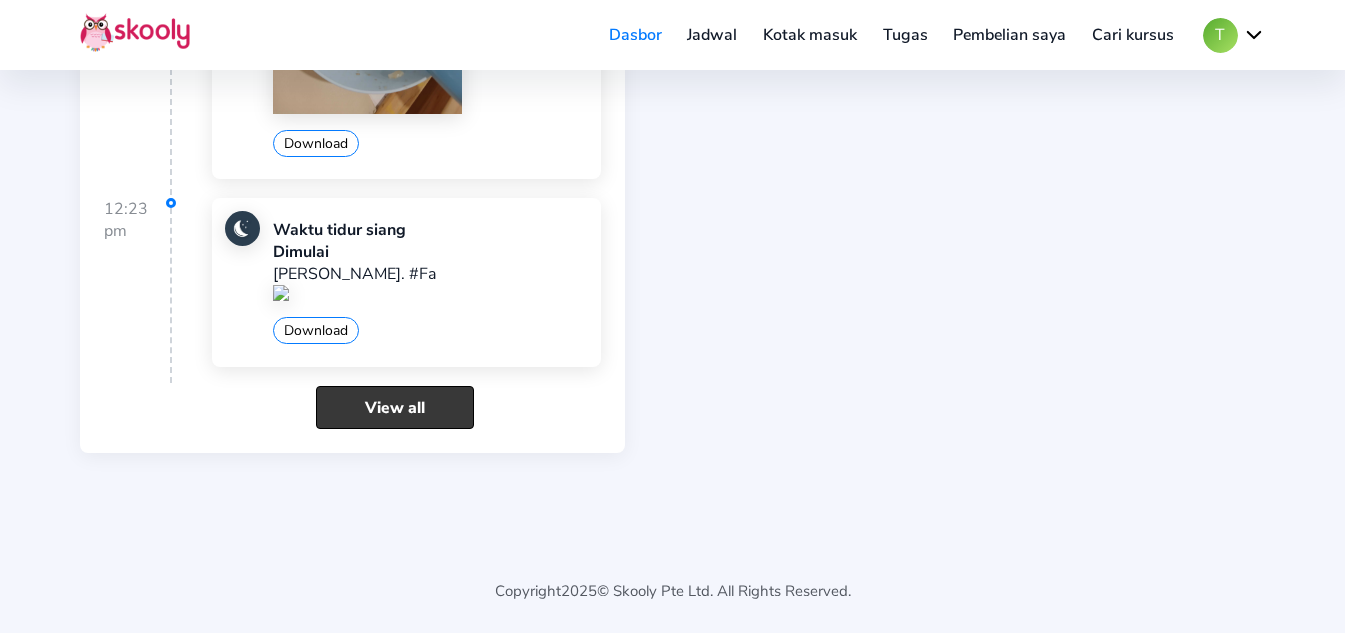 scroll, scrollTop: 0, scrollLeft: 0, axis: both 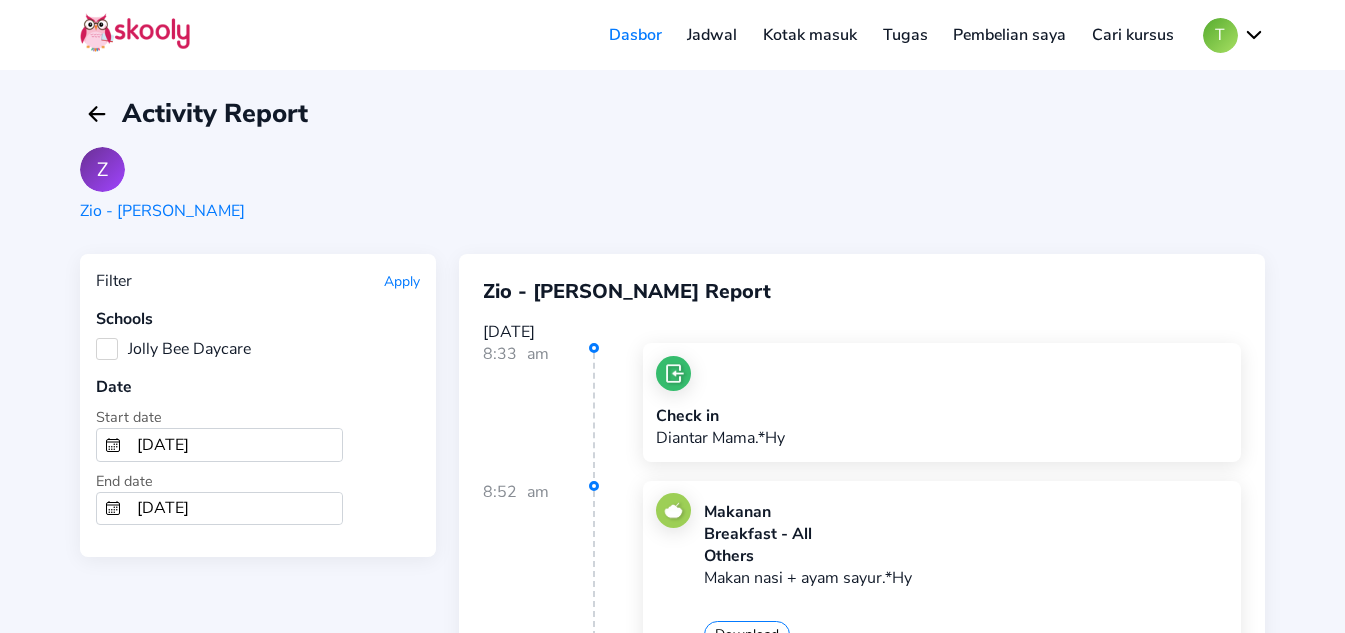 click on "Jolly Bee Daycare" 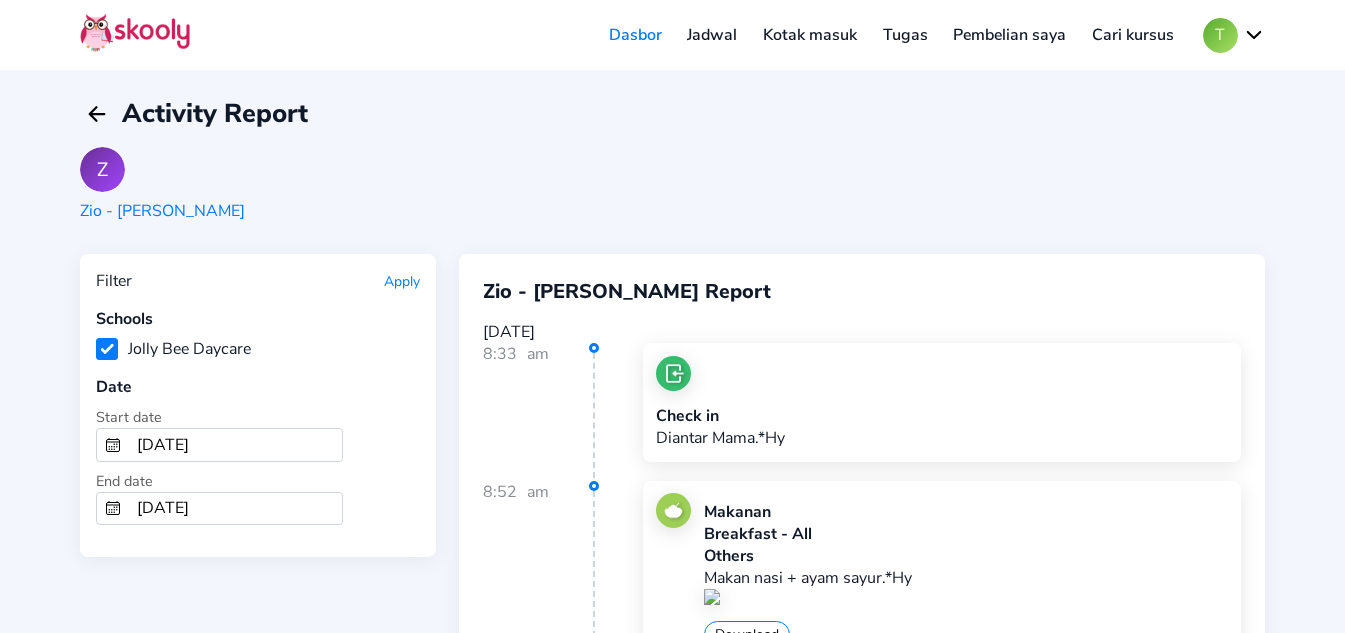 click on "[DATE]" at bounding box center [235, 445] 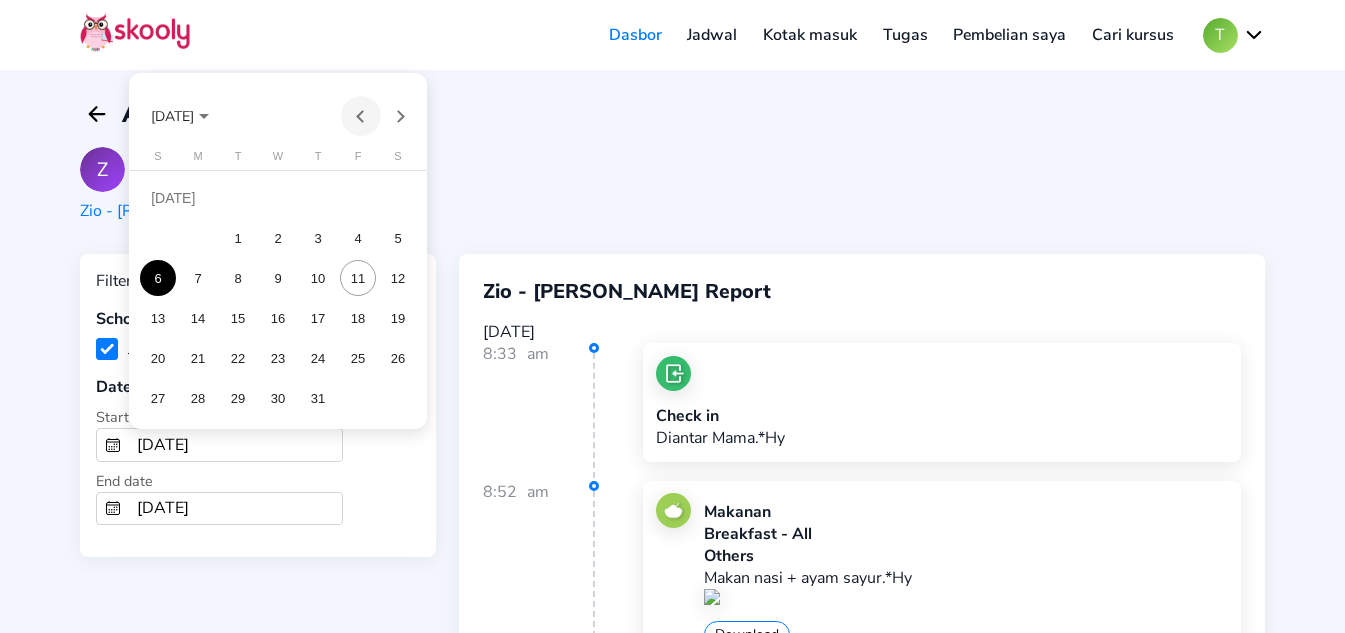 click at bounding box center (361, 116) 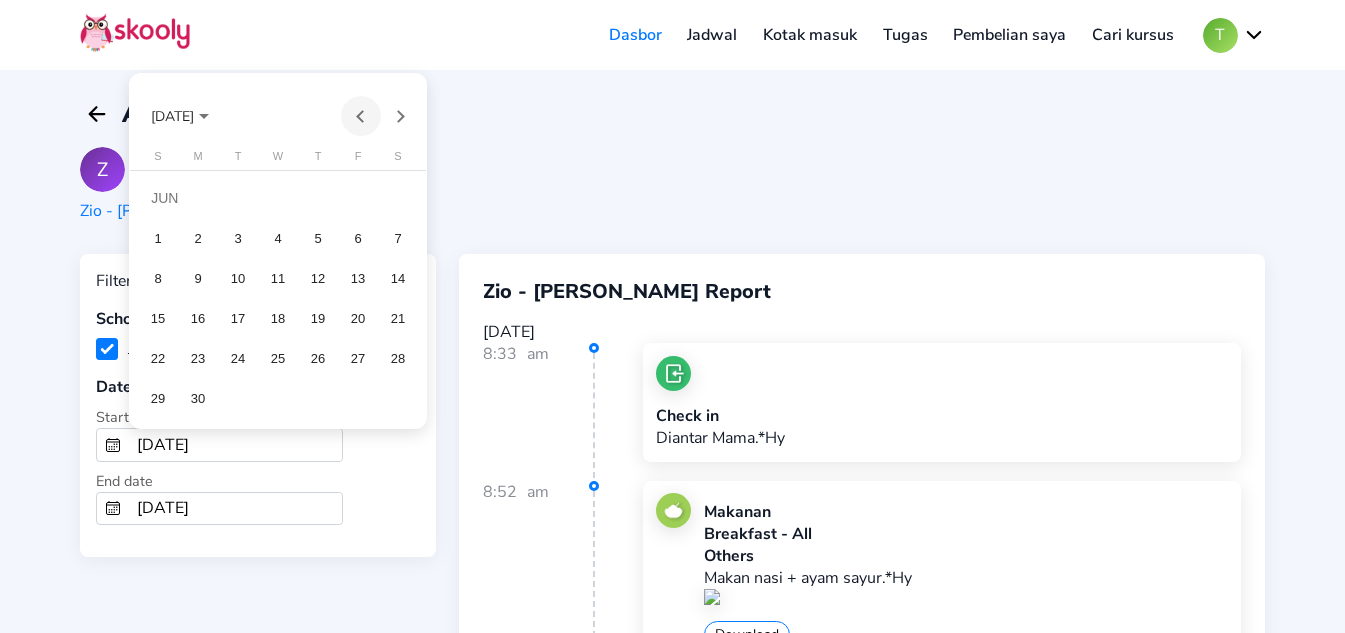 click at bounding box center (361, 116) 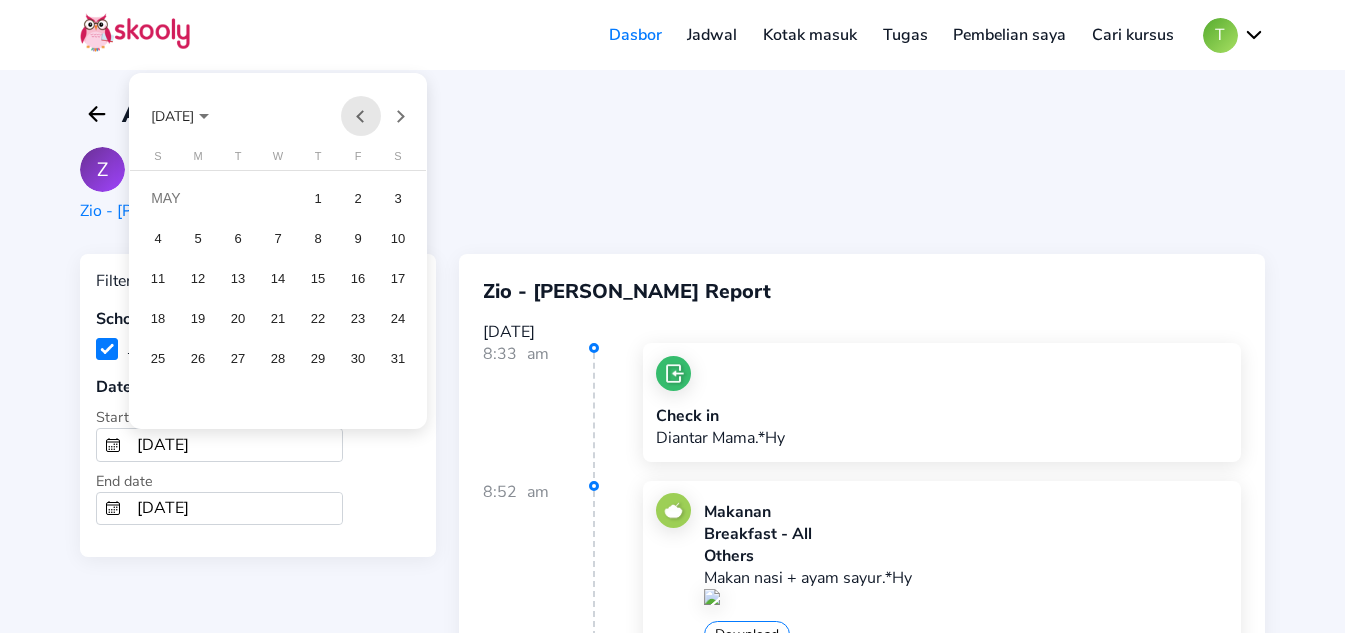 click at bounding box center [361, 116] 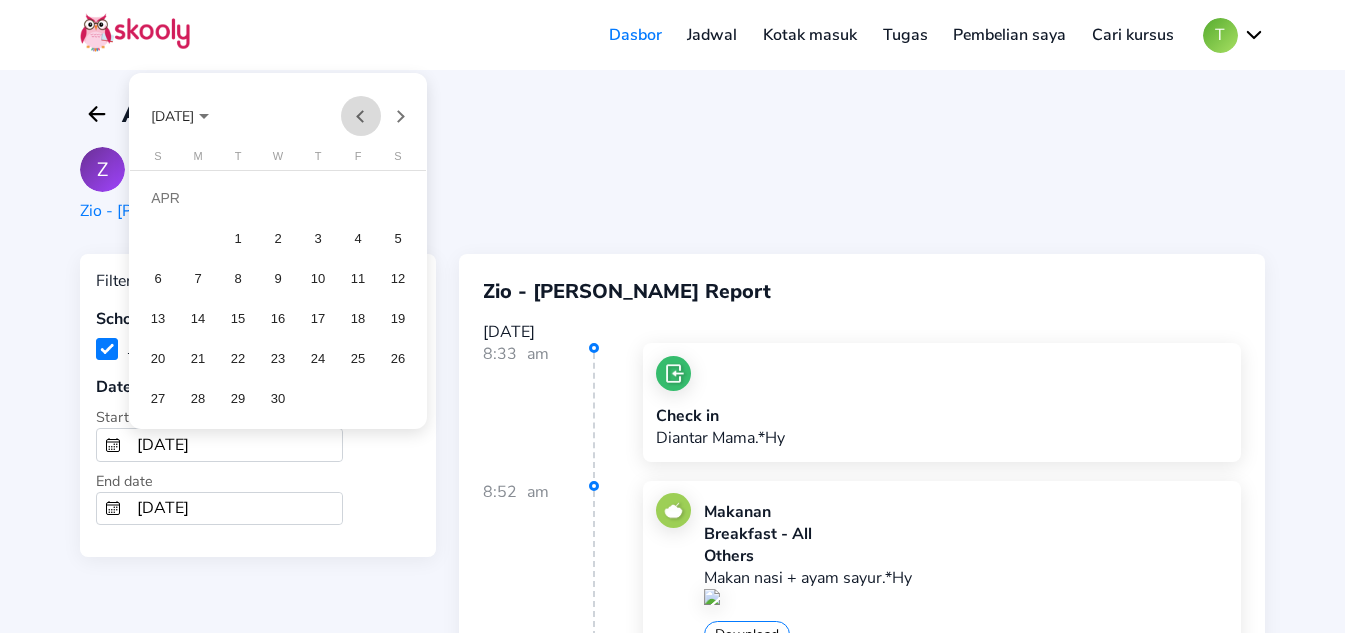 click at bounding box center (361, 116) 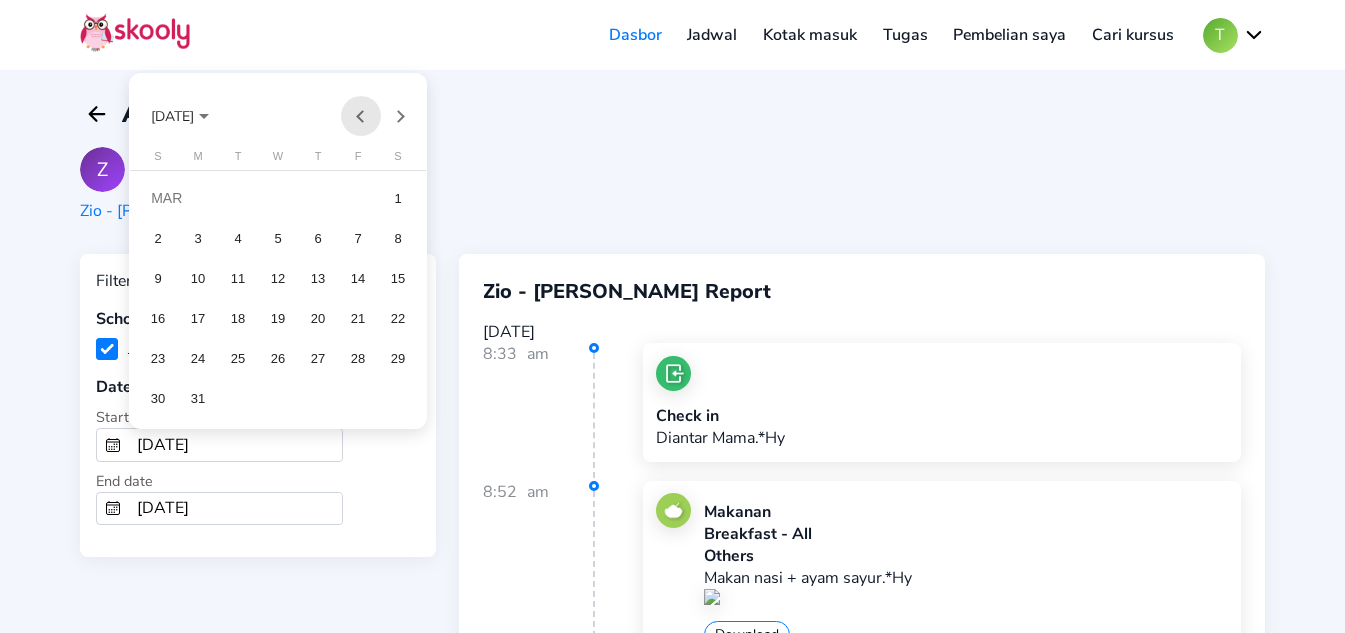 click at bounding box center [361, 116] 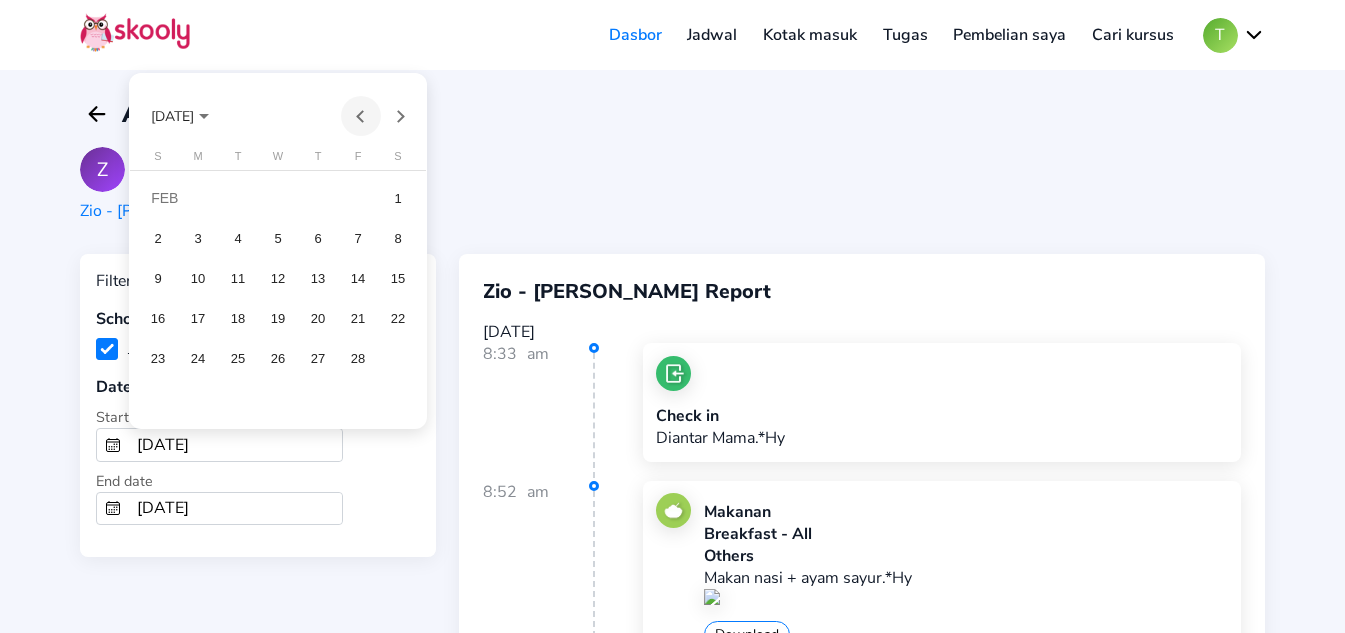 click at bounding box center [361, 116] 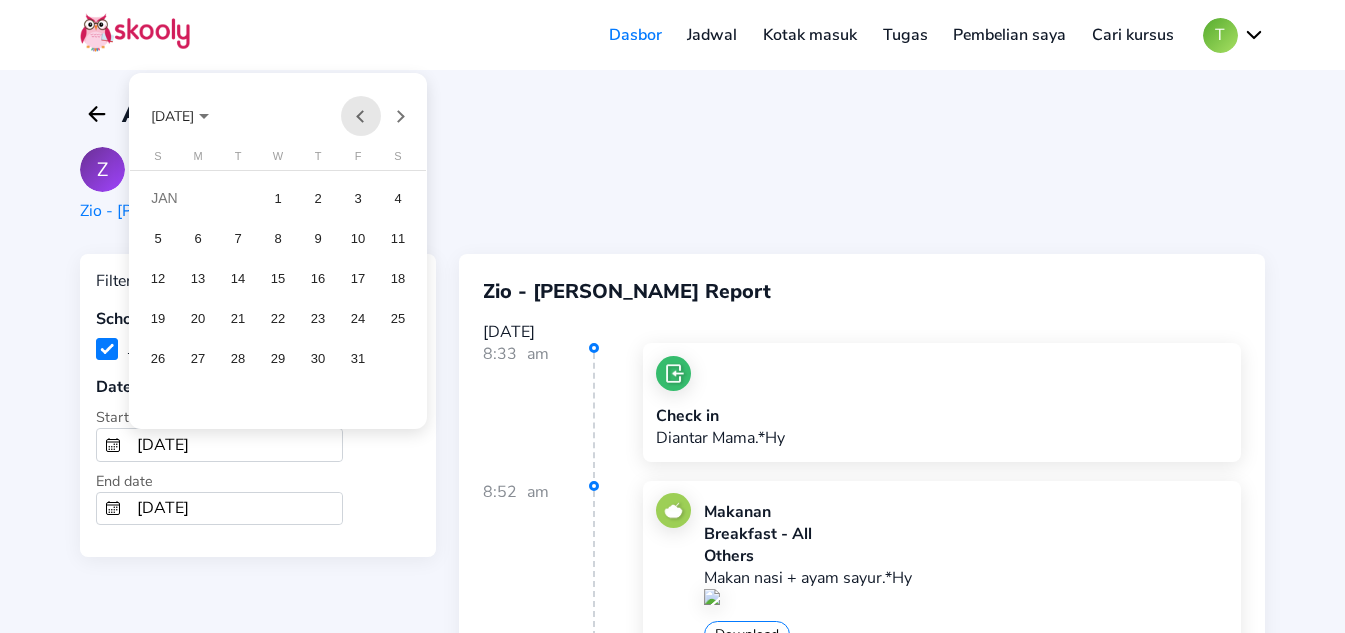 click at bounding box center (361, 116) 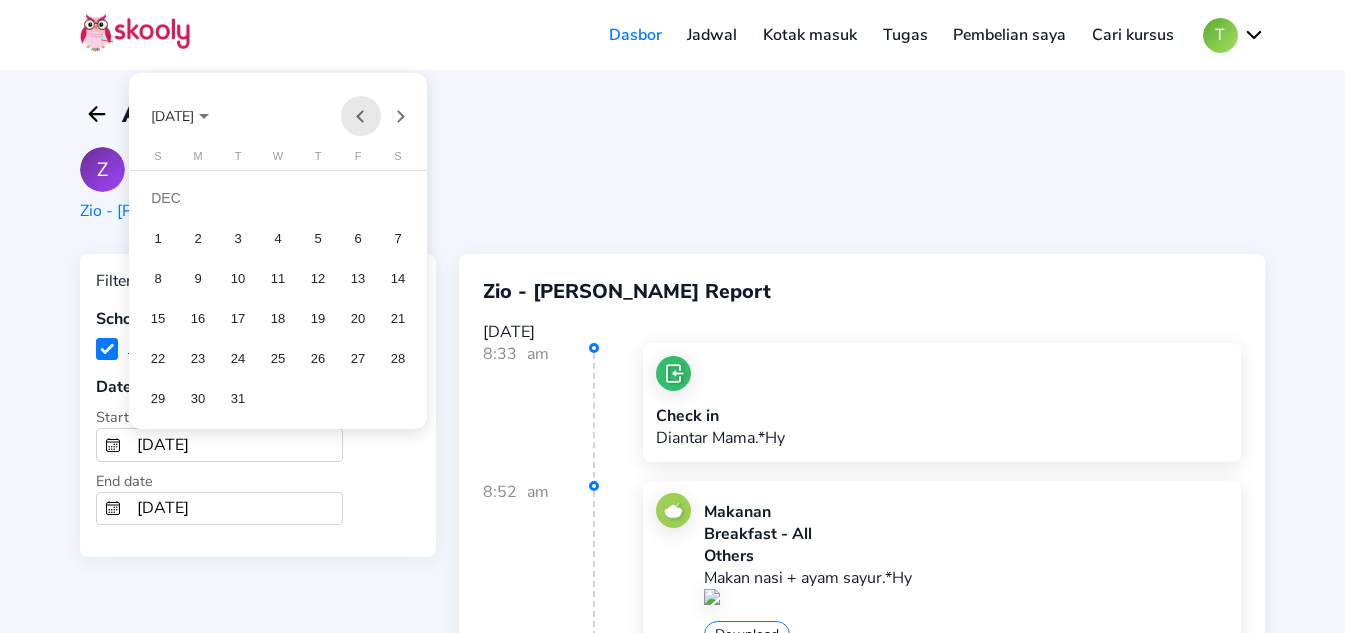 click at bounding box center [361, 116] 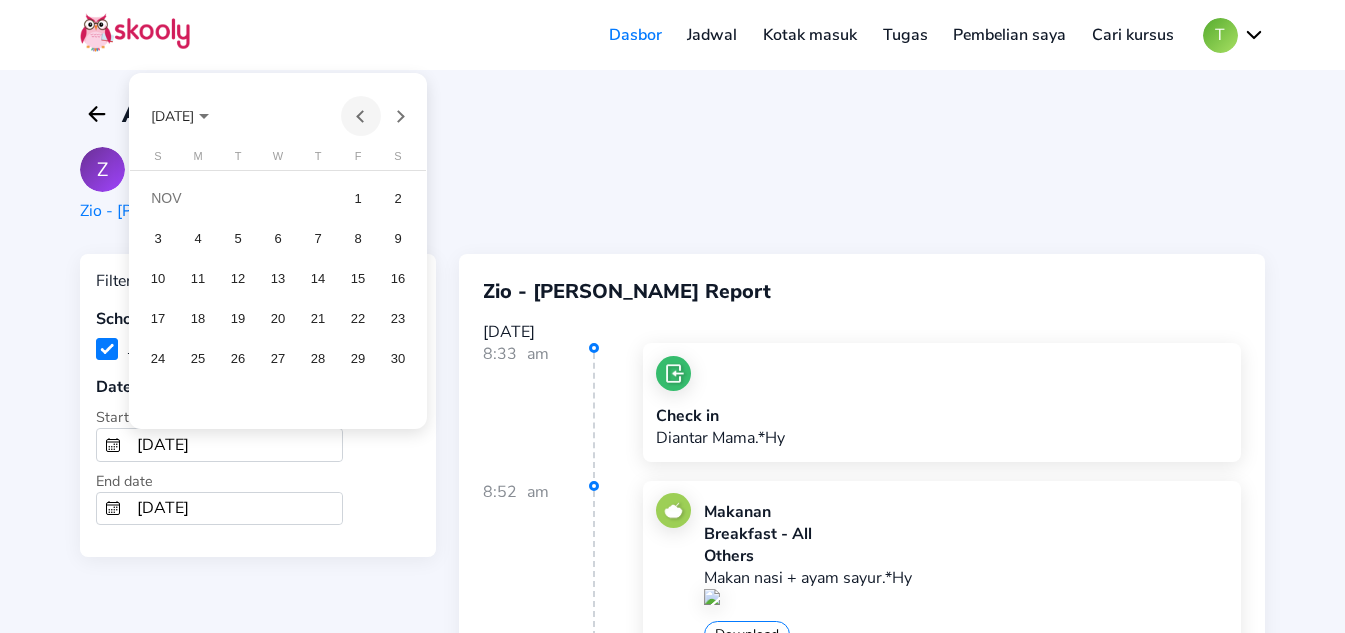 click at bounding box center [361, 116] 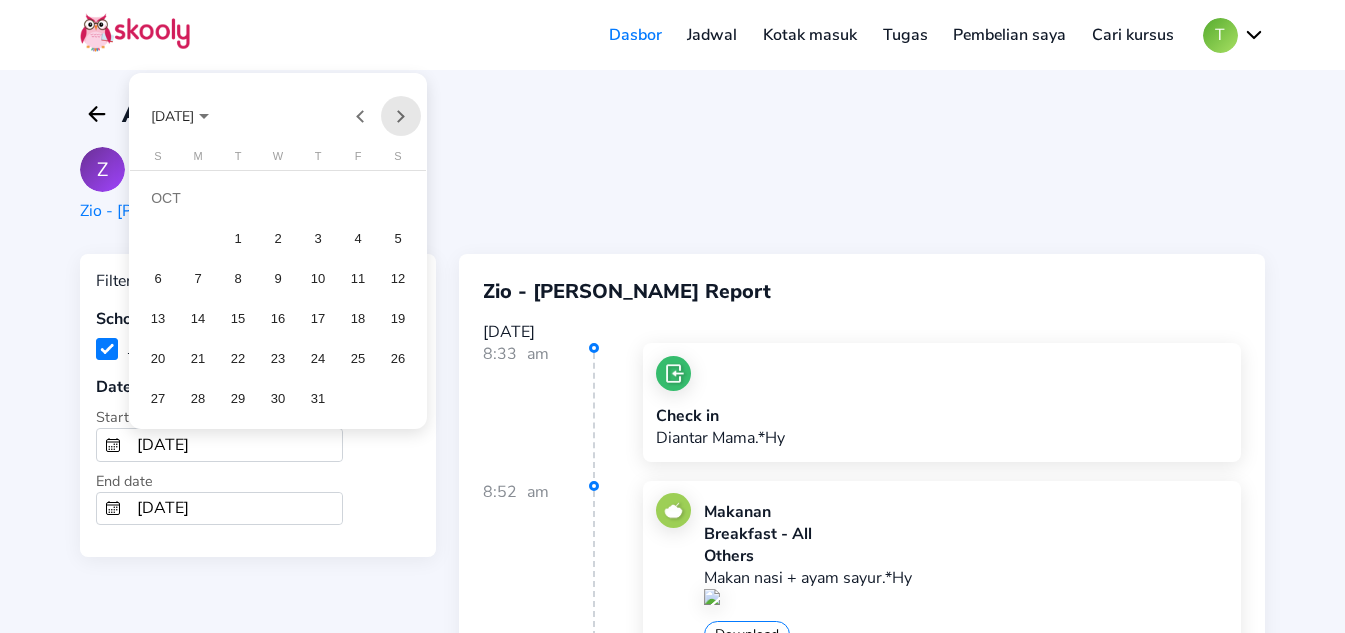click at bounding box center (401, 116) 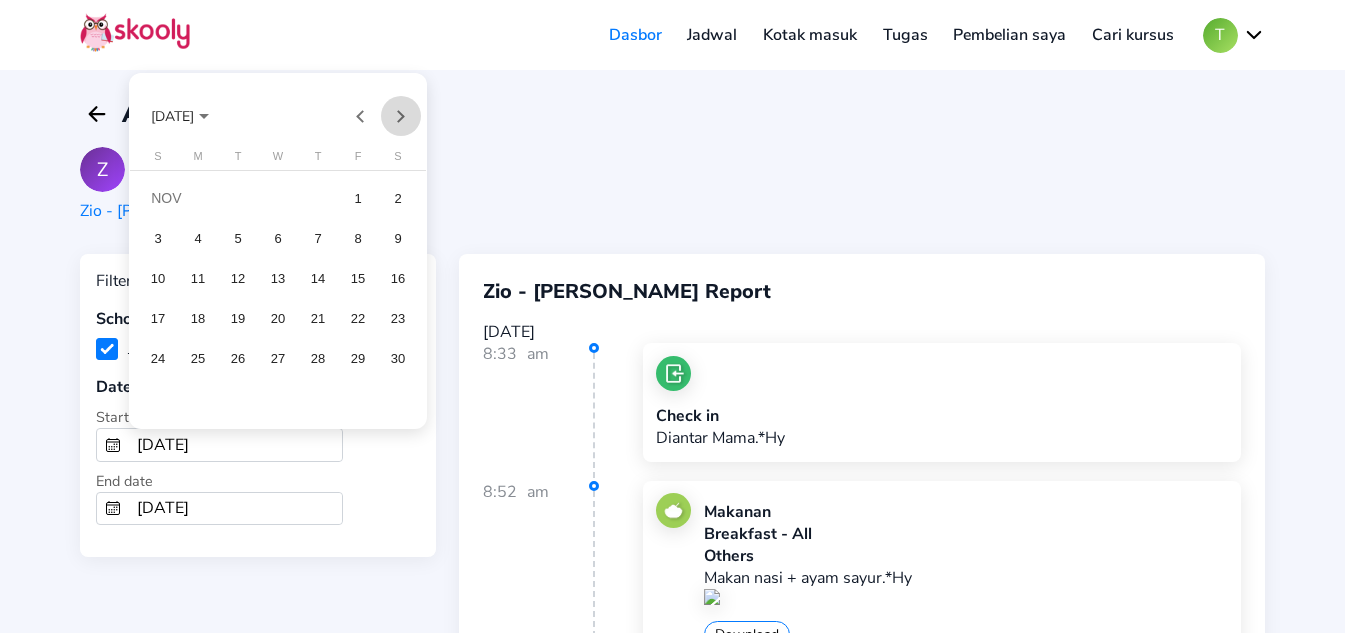 click at bounding box center (401, 116) 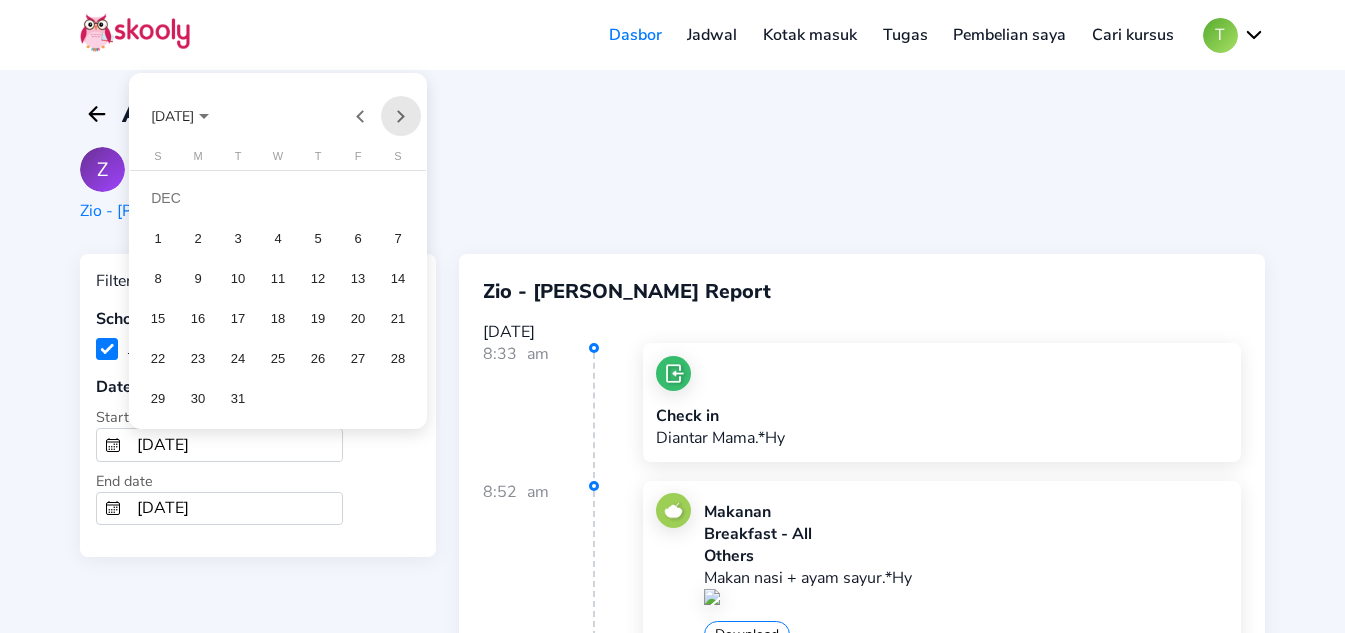 click at bounding box center [401, 116] 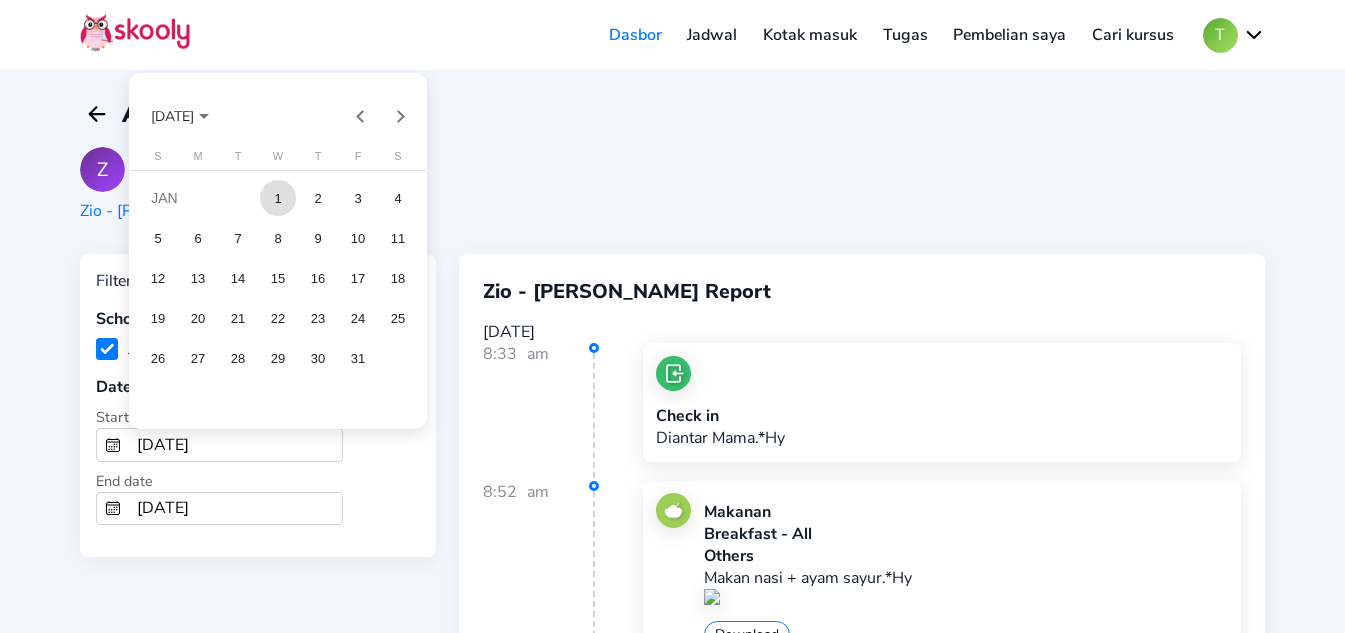 click on "1" at bounding box center (278, 198) 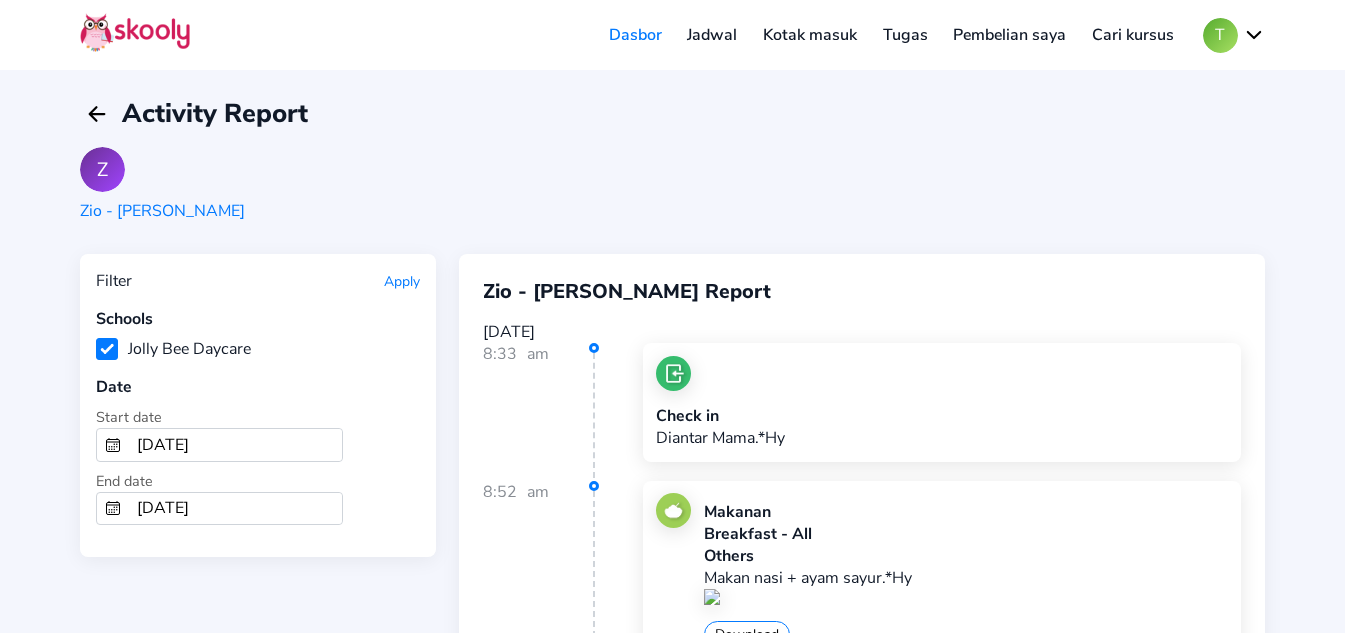 type on "[DATE]" 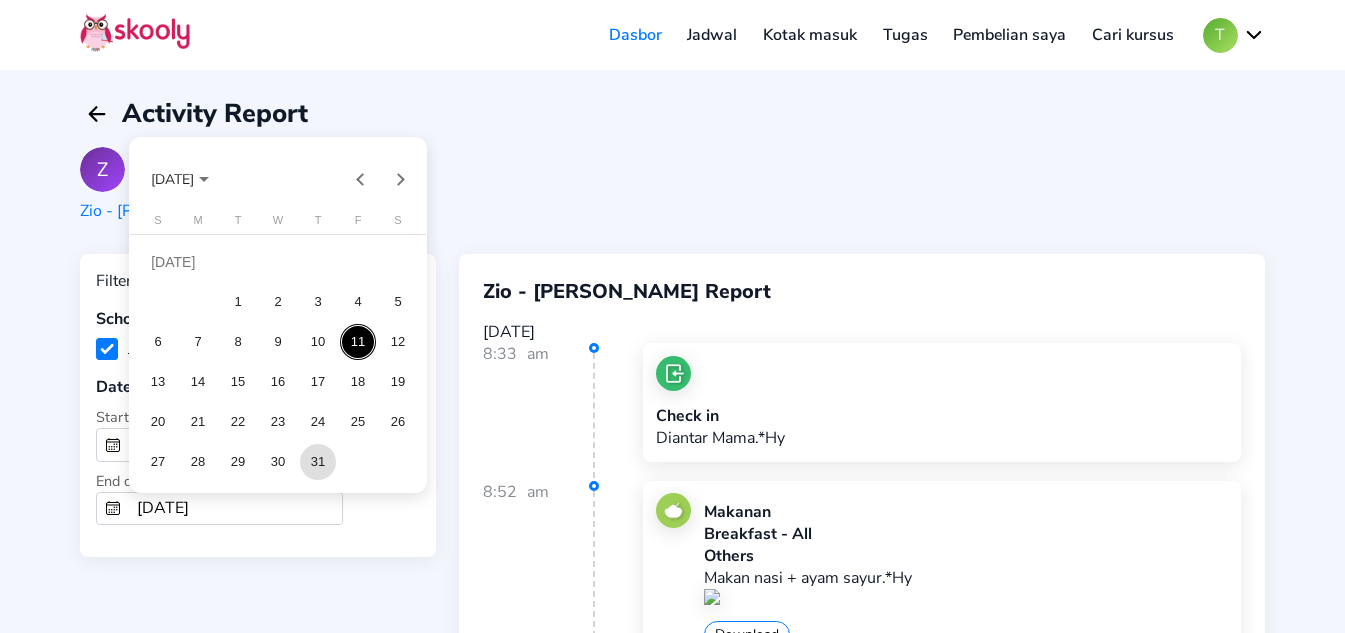 click on "31" at bounding box center (318, 462) 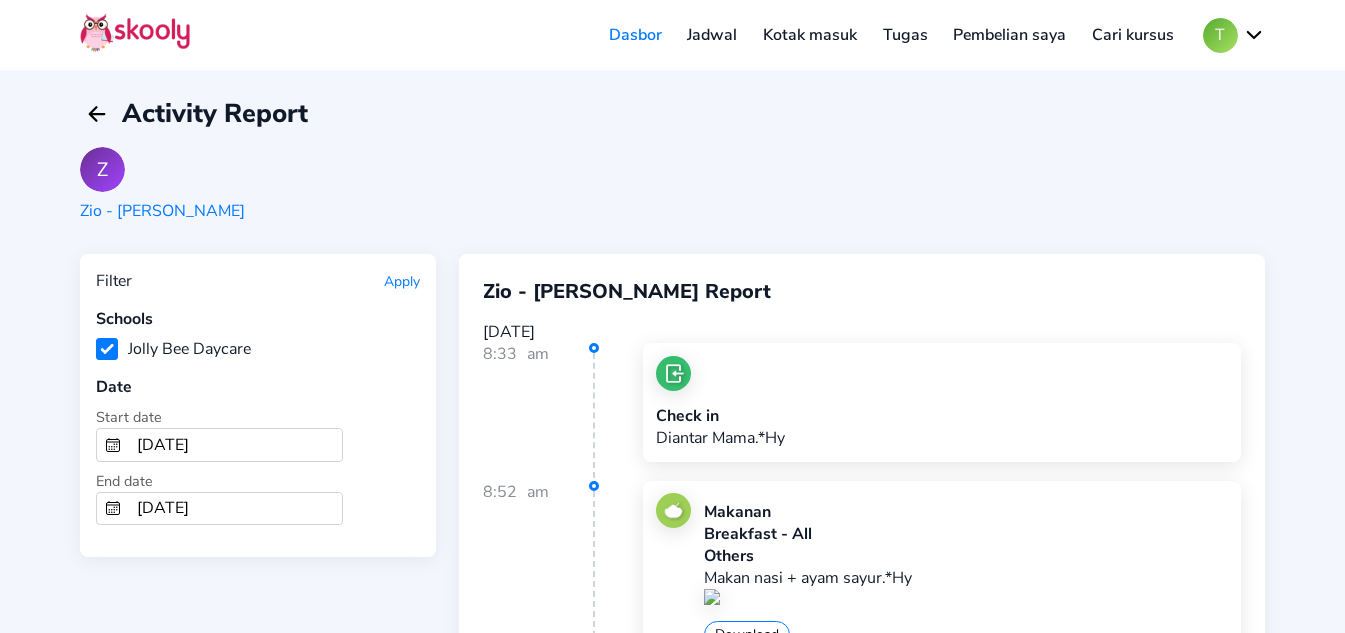 click on "Apply" 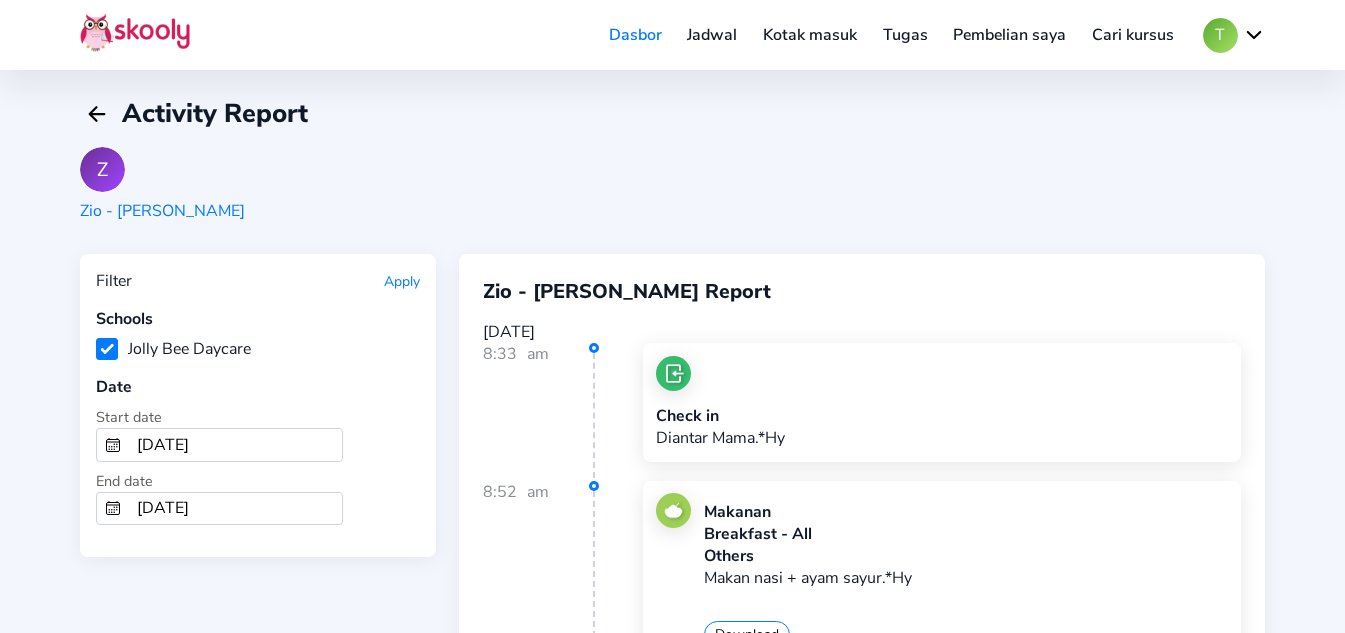 click on "Start date [DATE]" 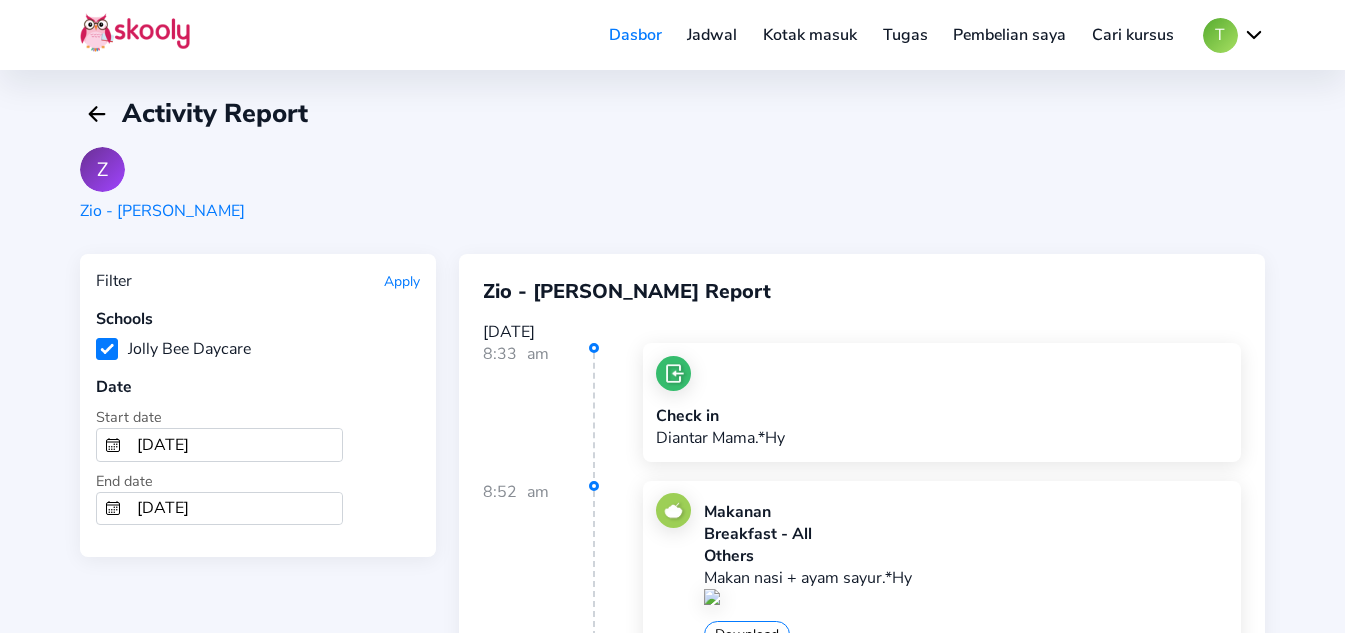 click on "Start date [DATE]" 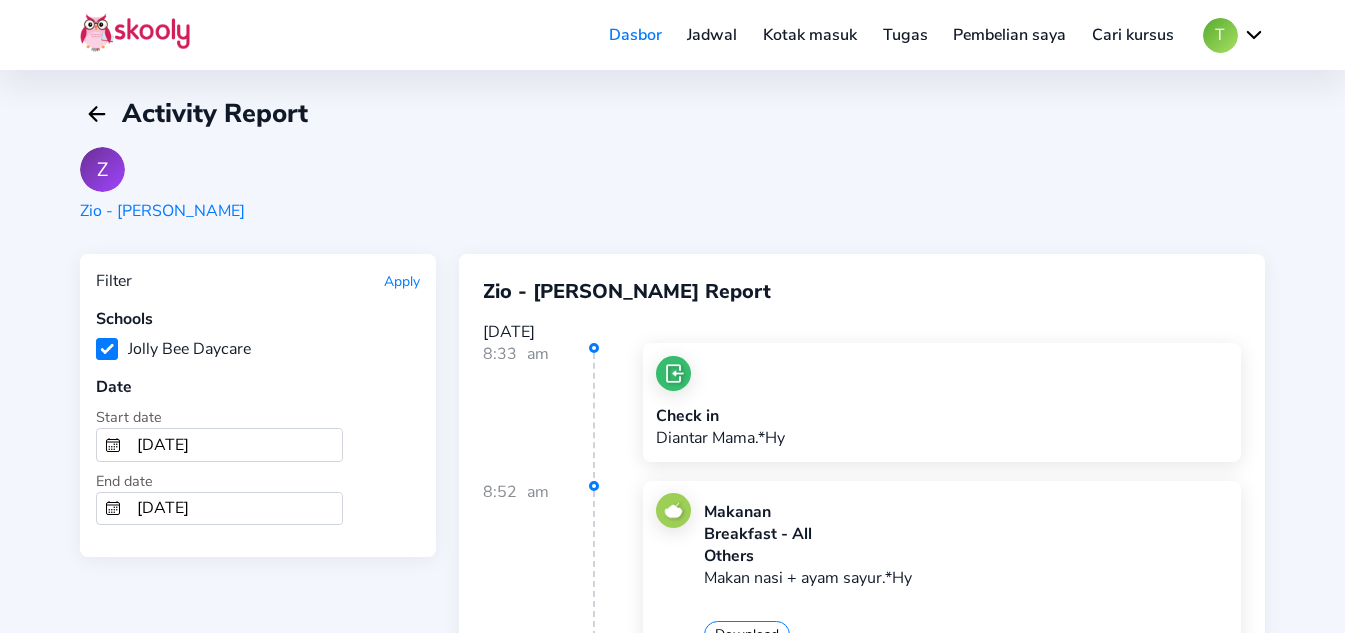 click on "Start date [DATE]" 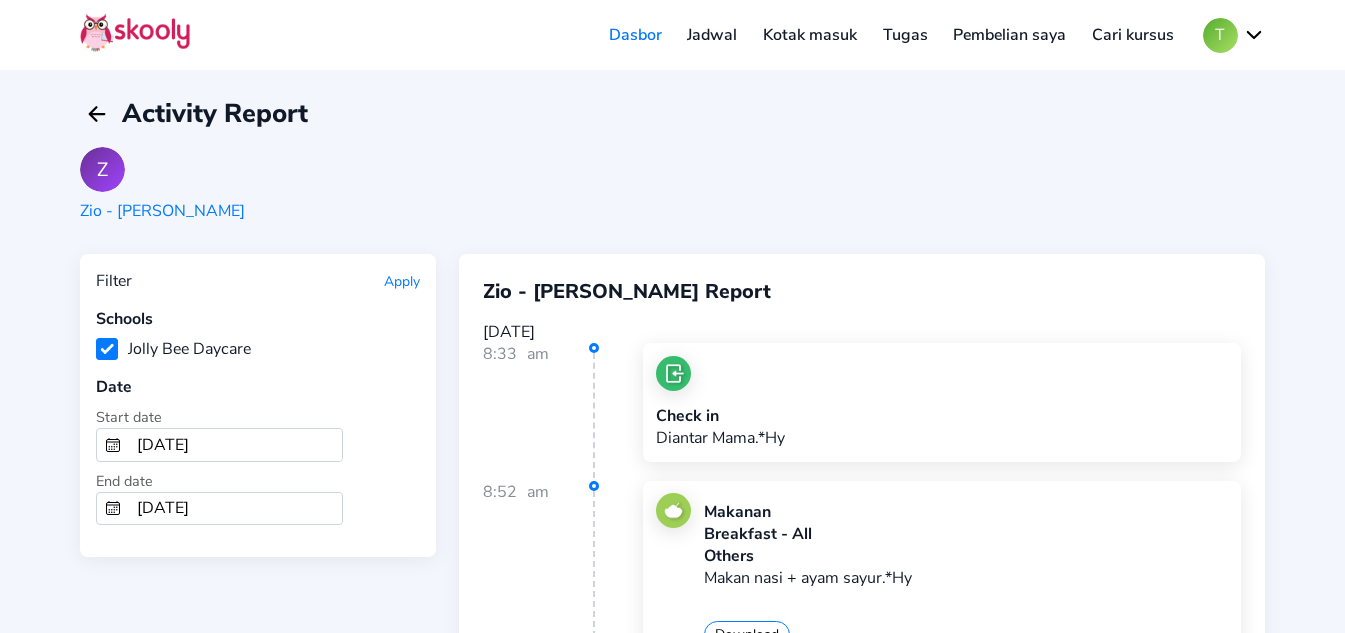 click on "[DATE]" at bounding box center [235, 509] 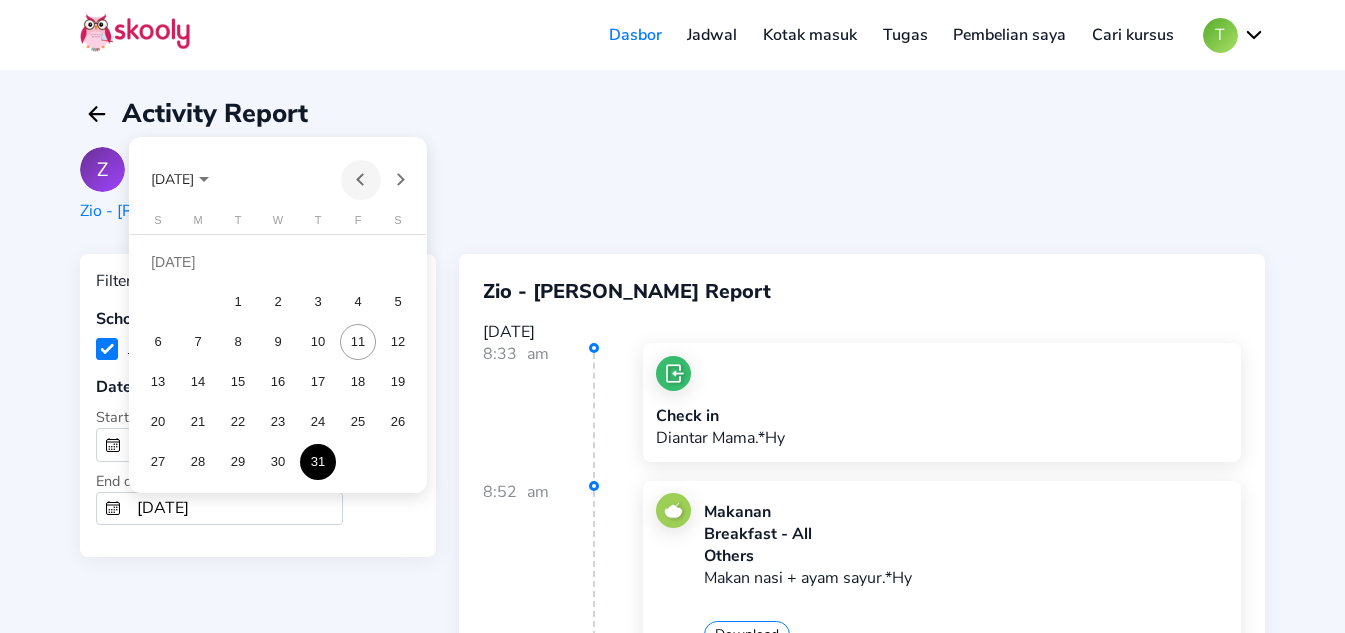 click at bounding box center [361, 180] 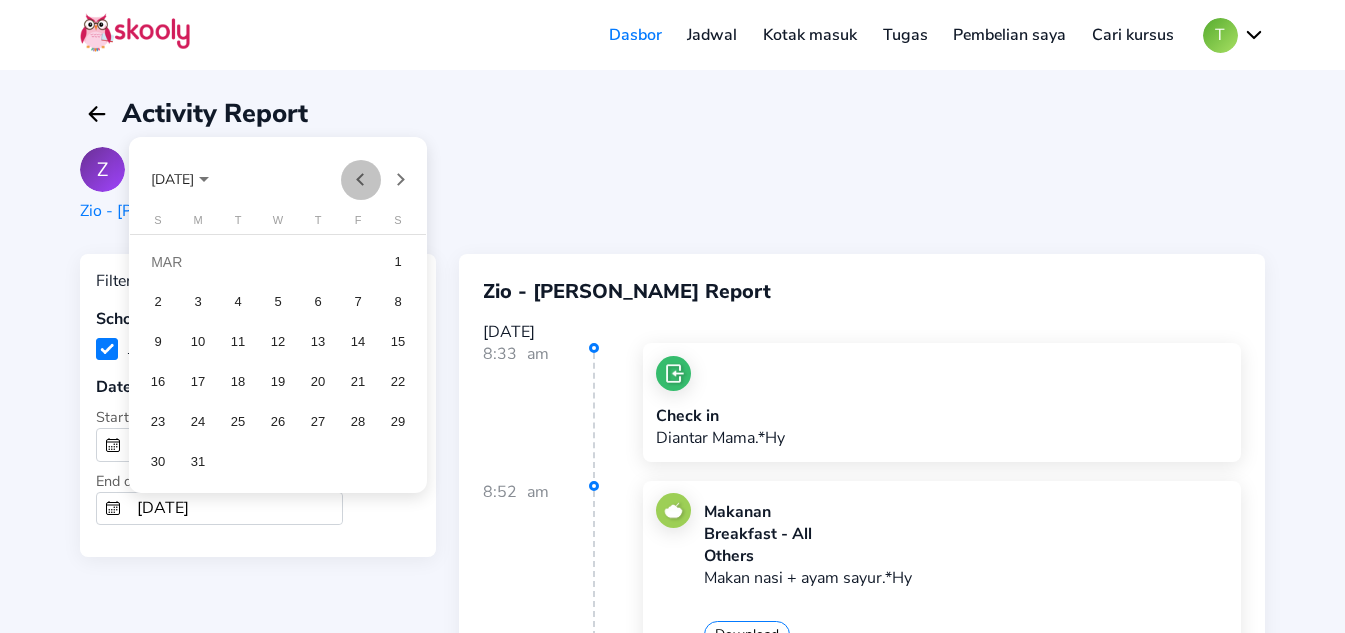 click at bounding box center [361, 180] 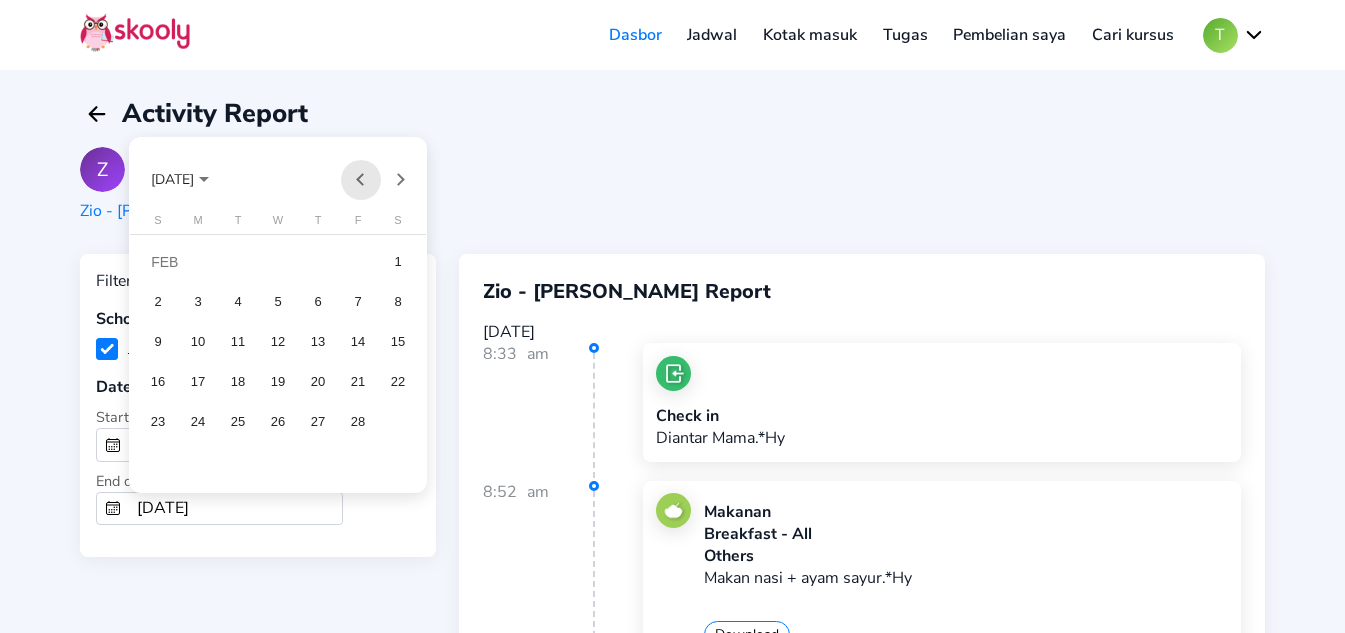click at bounding box center [361, 180] 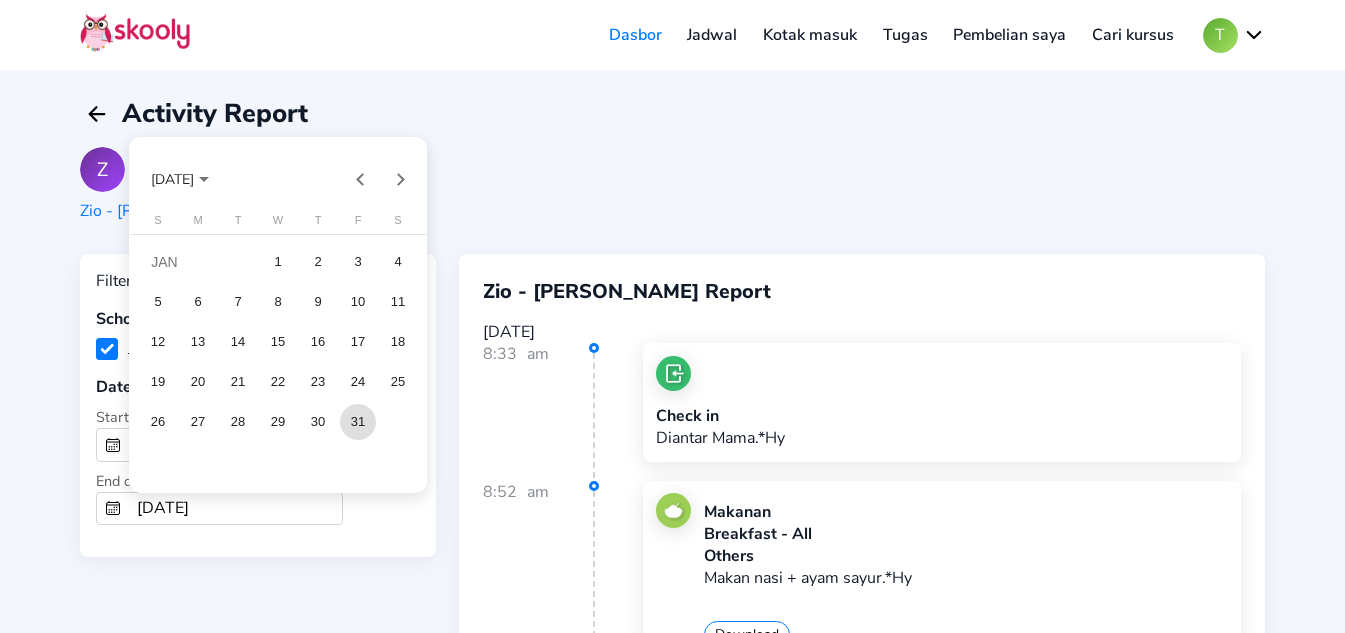 drag, startPoint x: 349, startPoint y: 429, endPoint x: 328, endPoint y: 462, distance: 39.115215 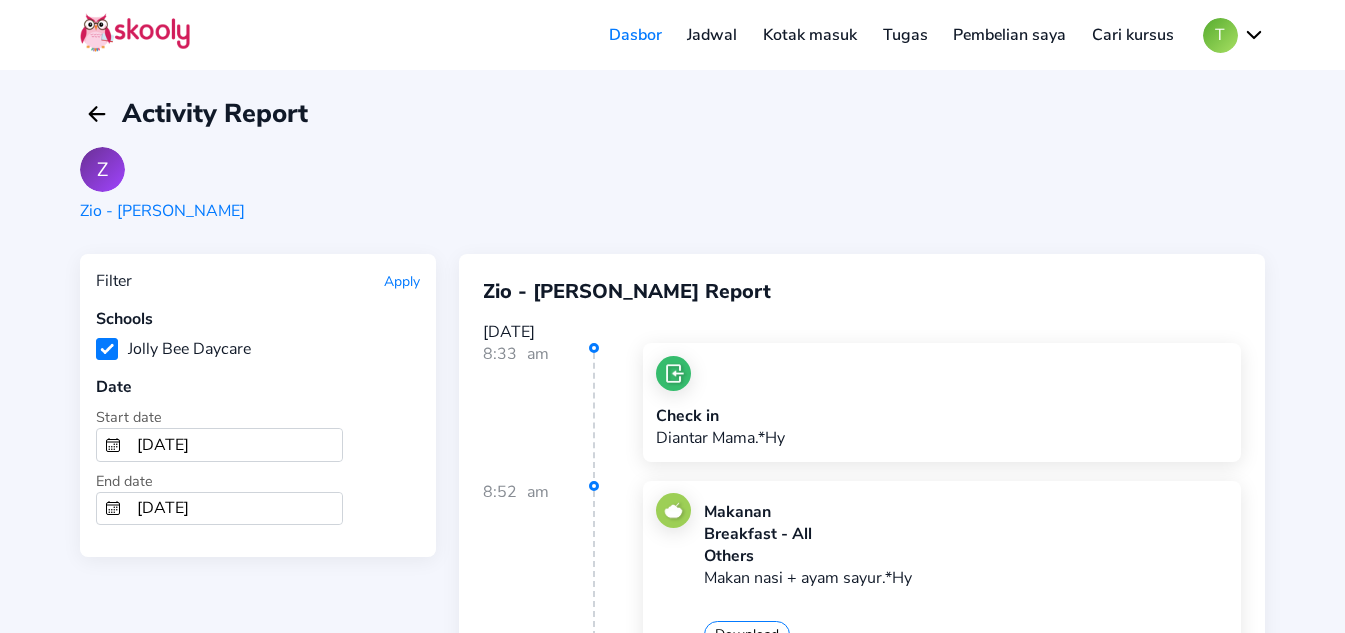 type on "[DATE]" 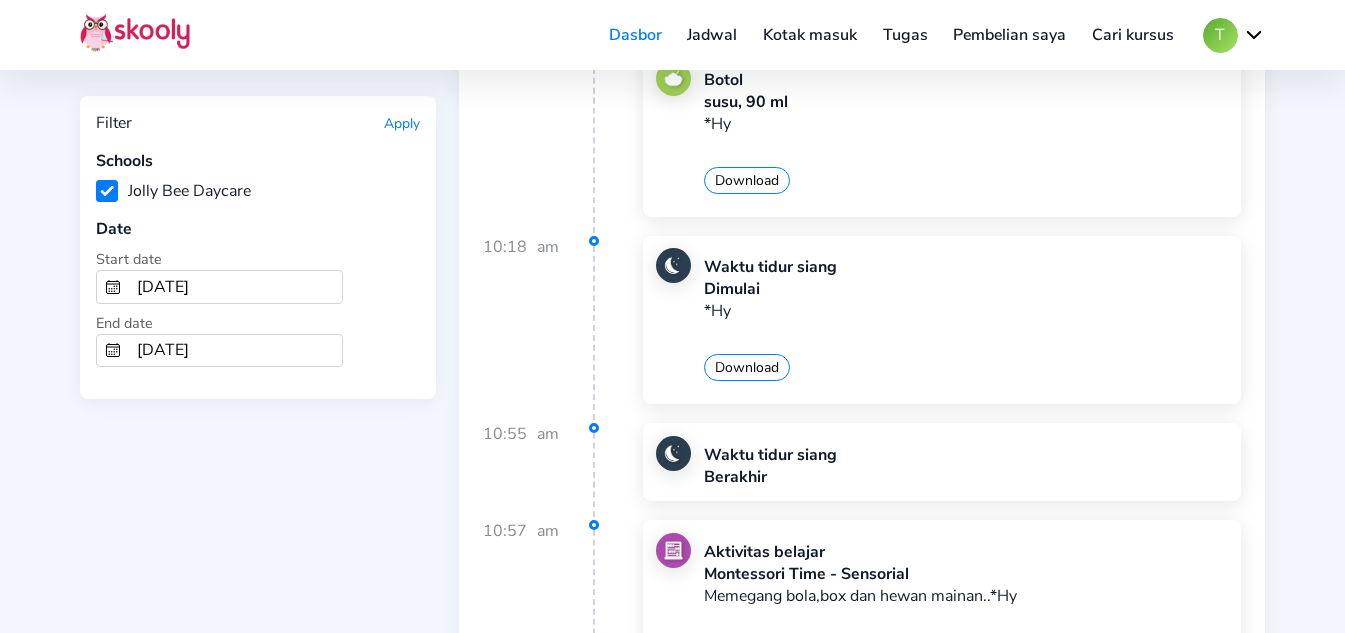 scroll, scrollTop: 9500, scrollLeft: 0, axis: vertical 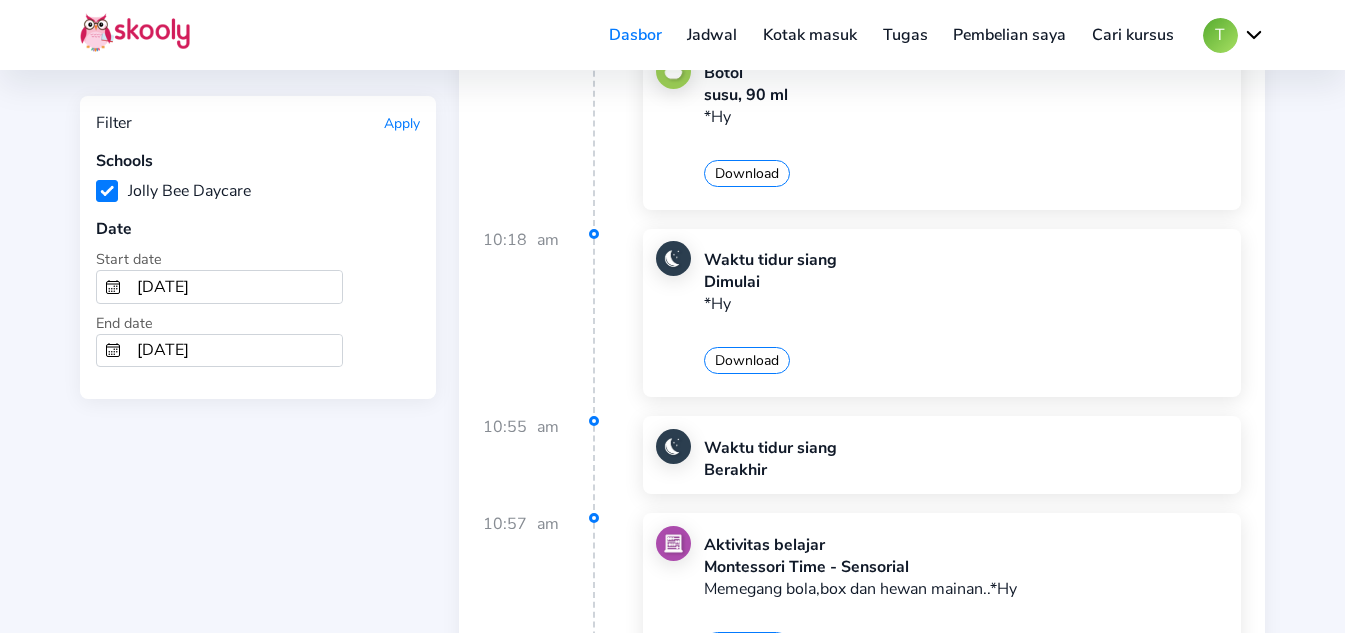 click on "Download" 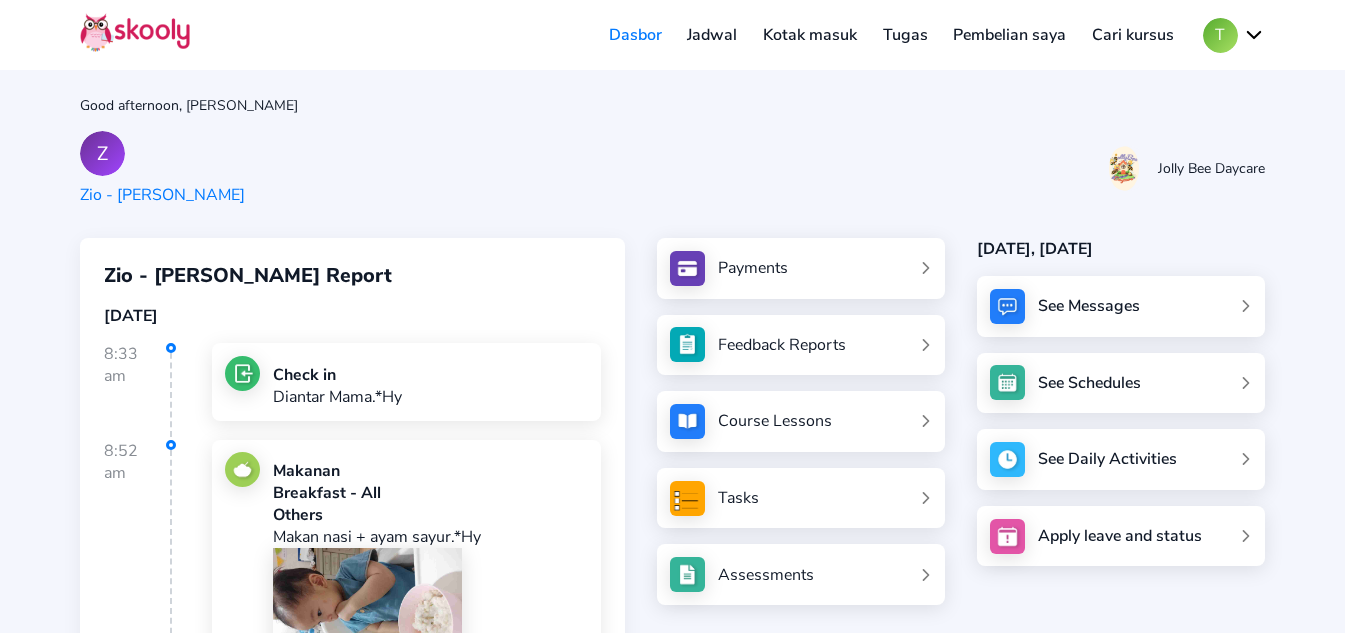 scroll, scrollTop: 0, scrollLeft: 0, axis: both 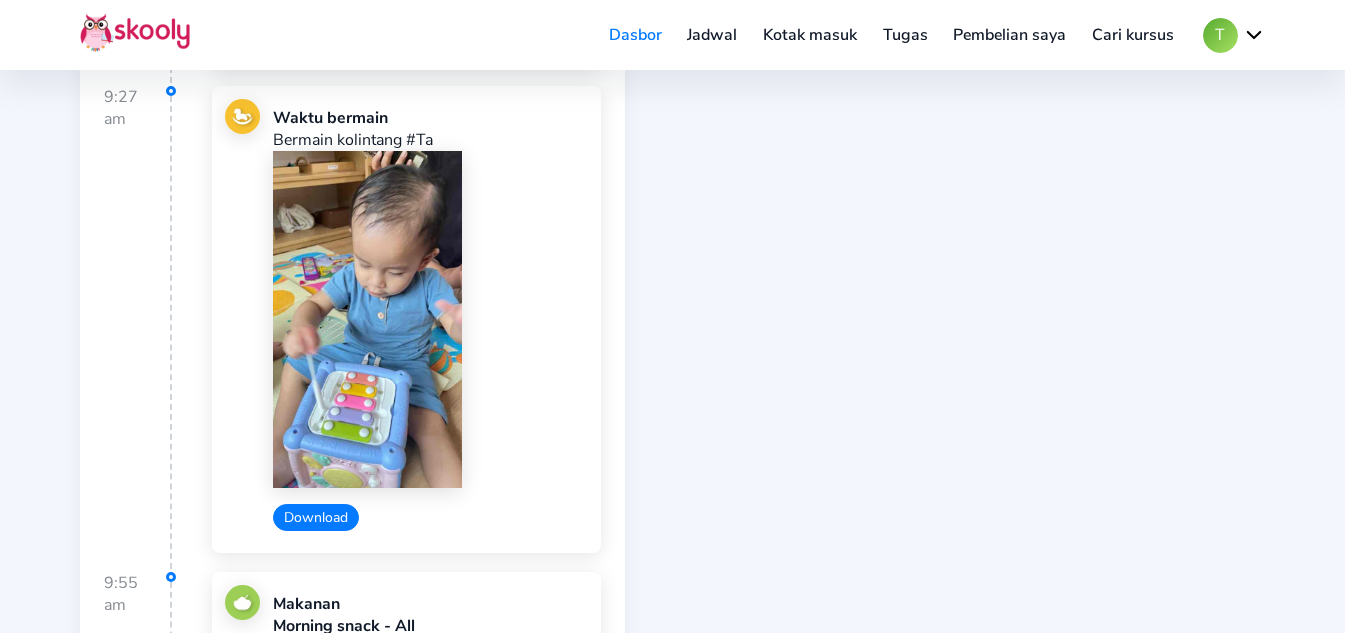 click on "Download" 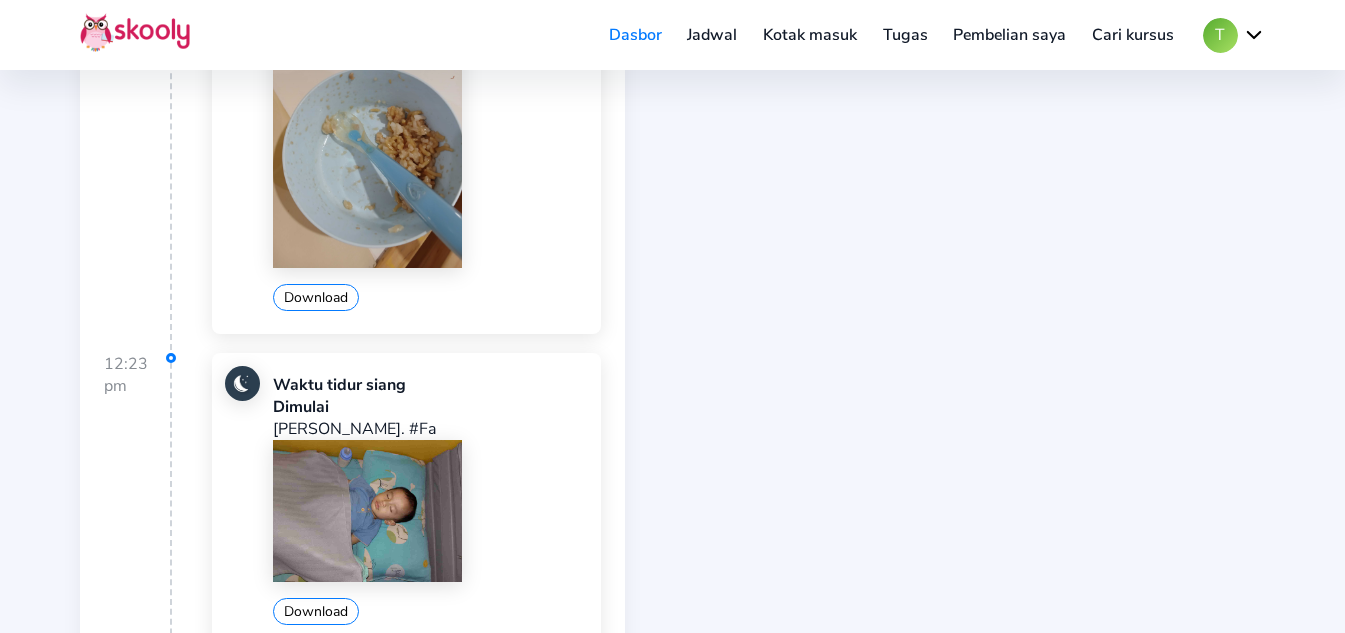 scroll, scrollTop: 3560, scrollLeft: 0, axis: vertical 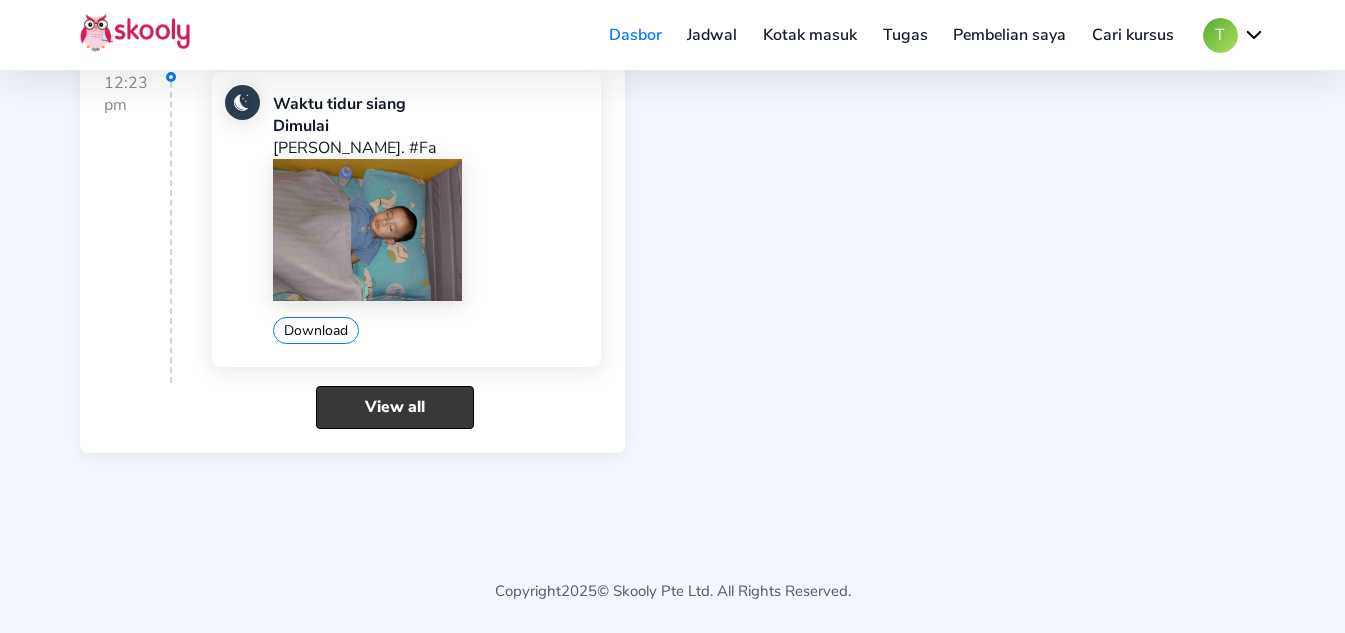 click on "View all" 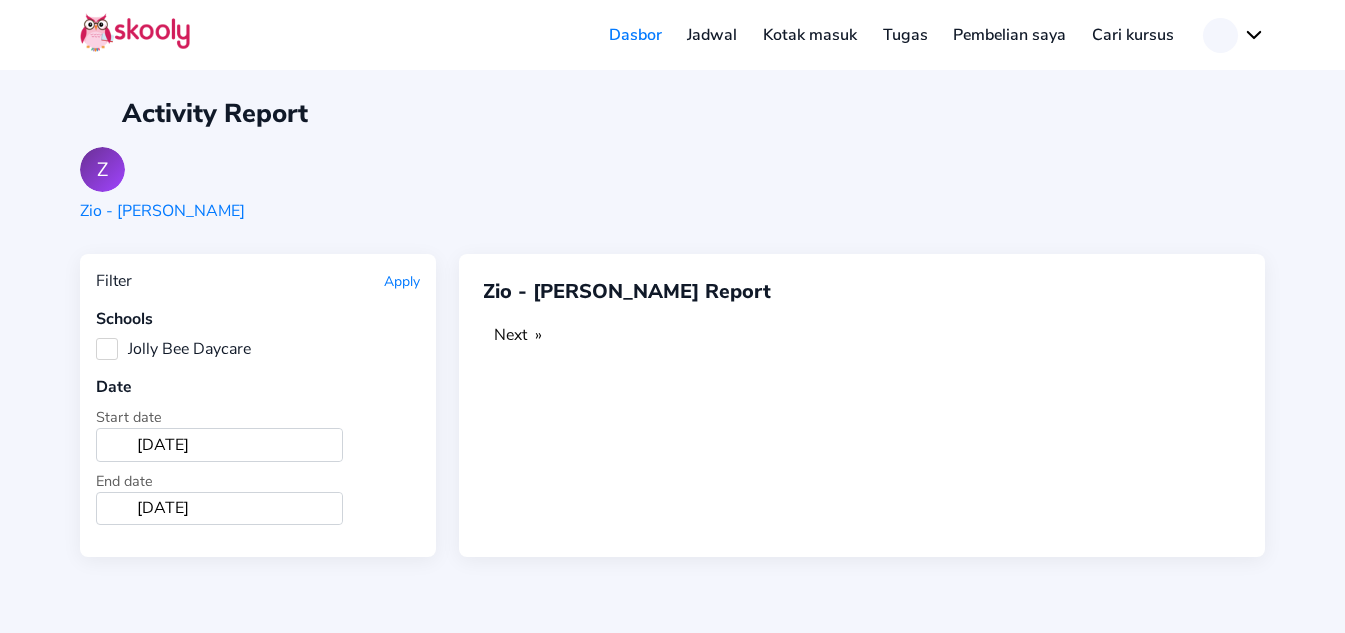 scroll, scrollTop: 0, scrollLeft: 0, axis: both 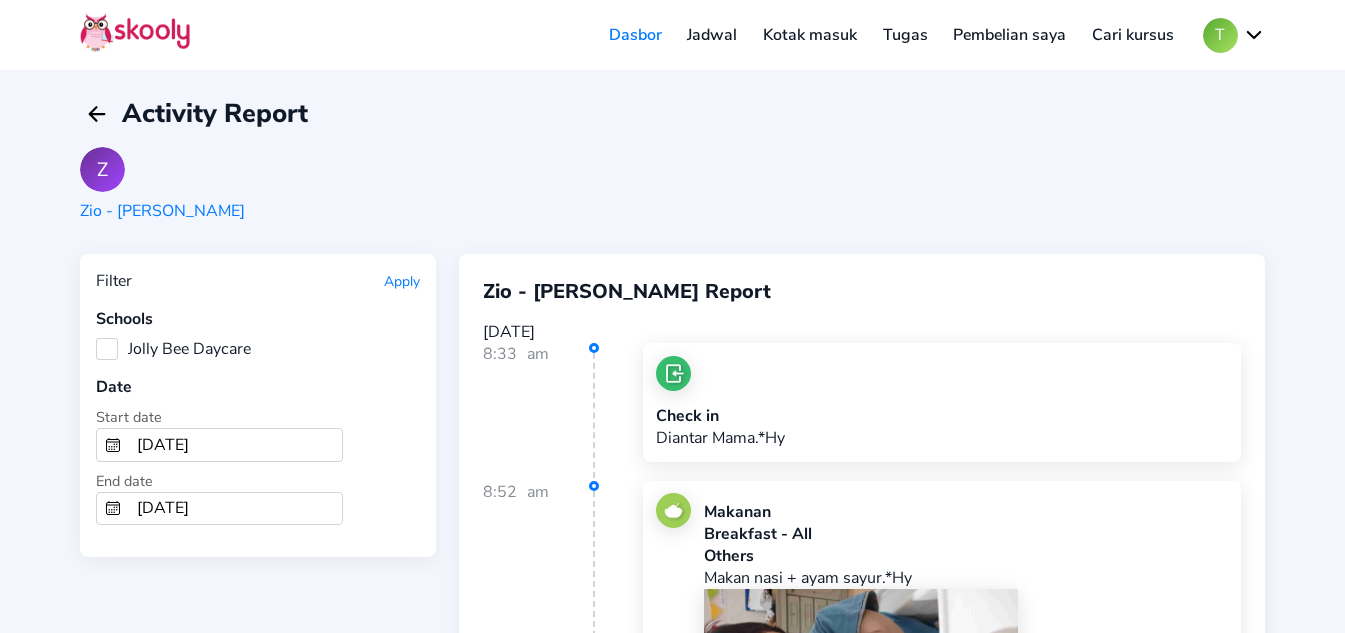 click on "Apply" 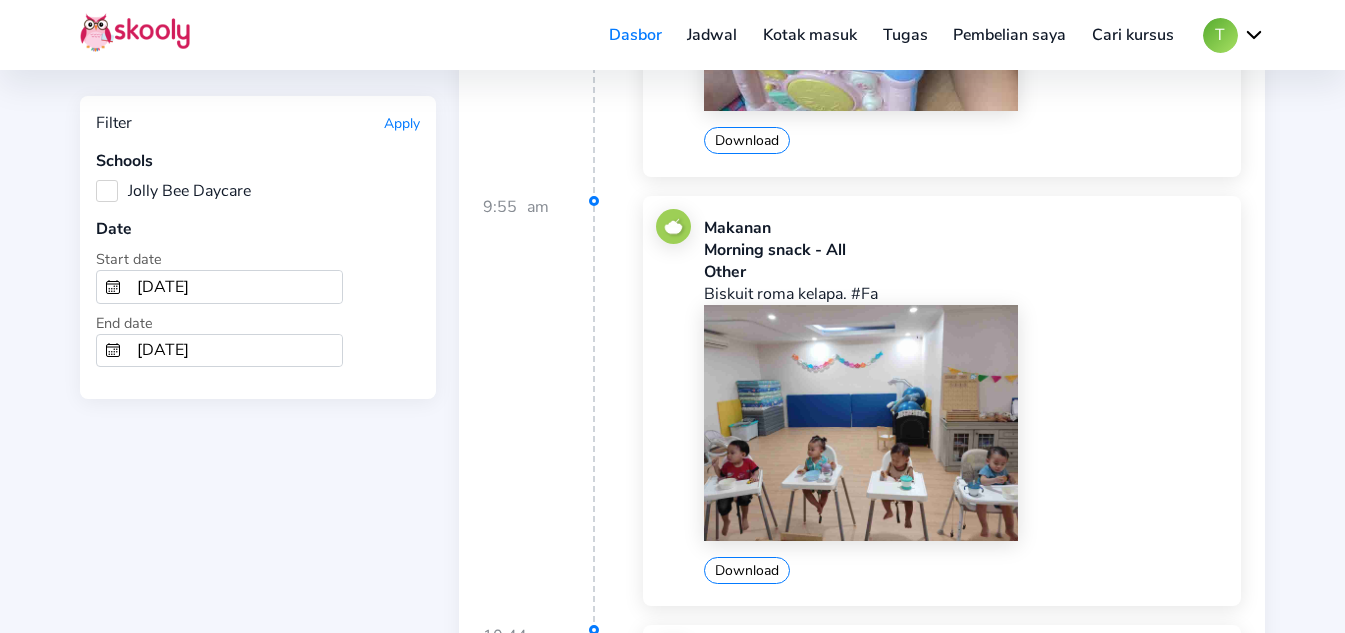 scroll, scrollTop: 2300, scrollLeft: 0, axis: vertical 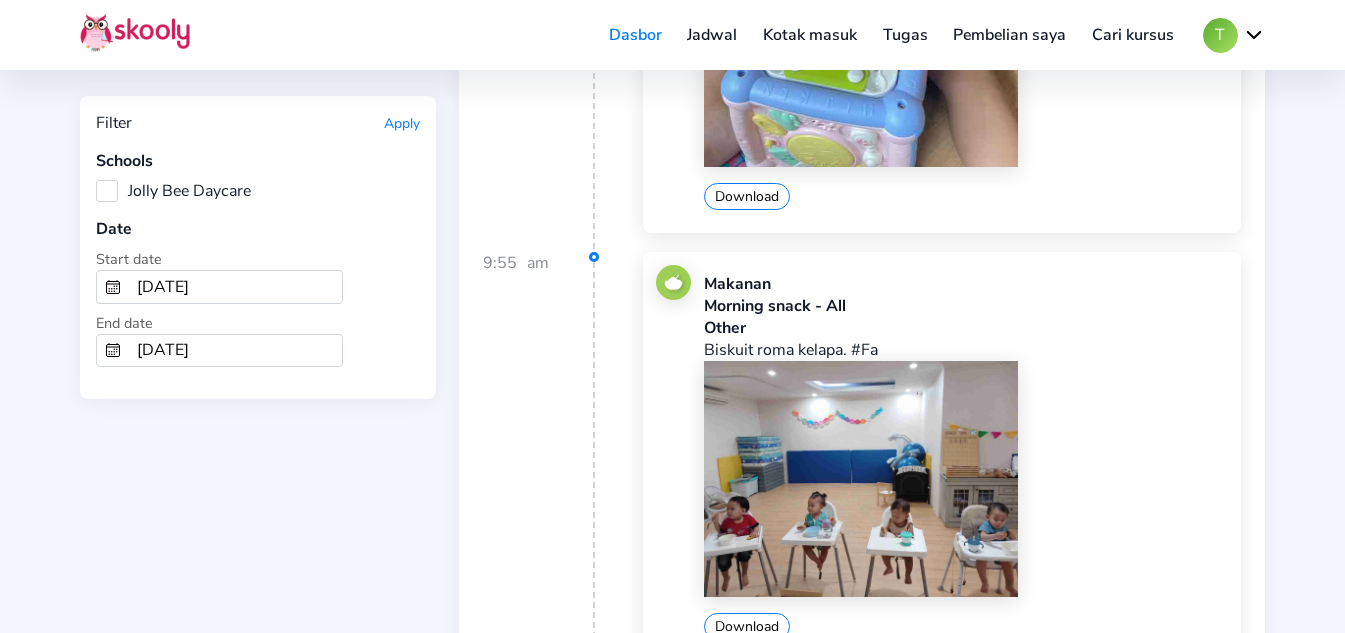 click on "T" 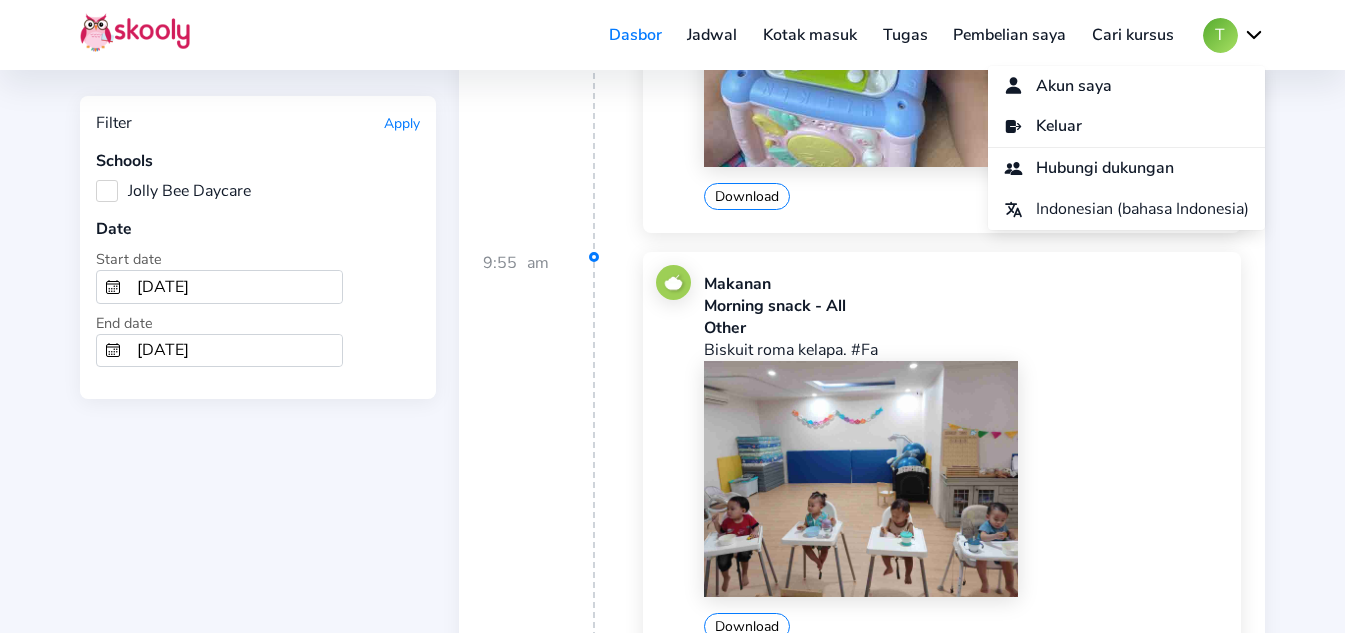click on "Pembelian saya" 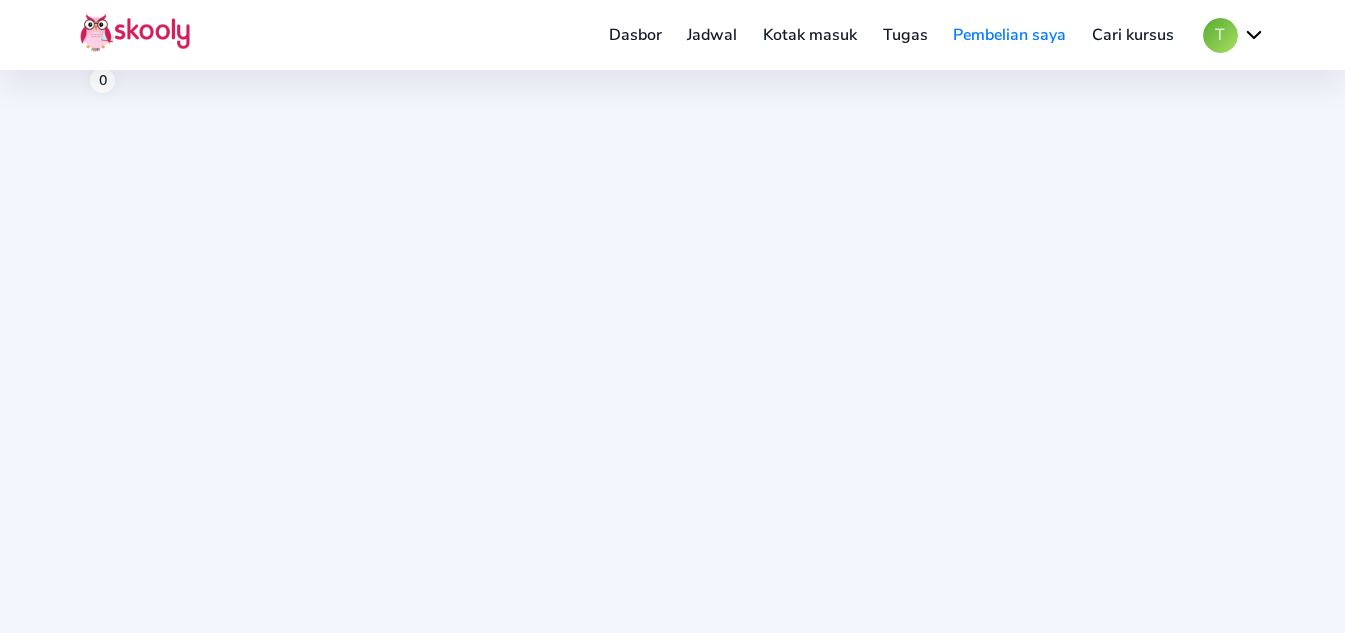 scroll, scrollTop: 0, scrollLeft: 0, axis: both 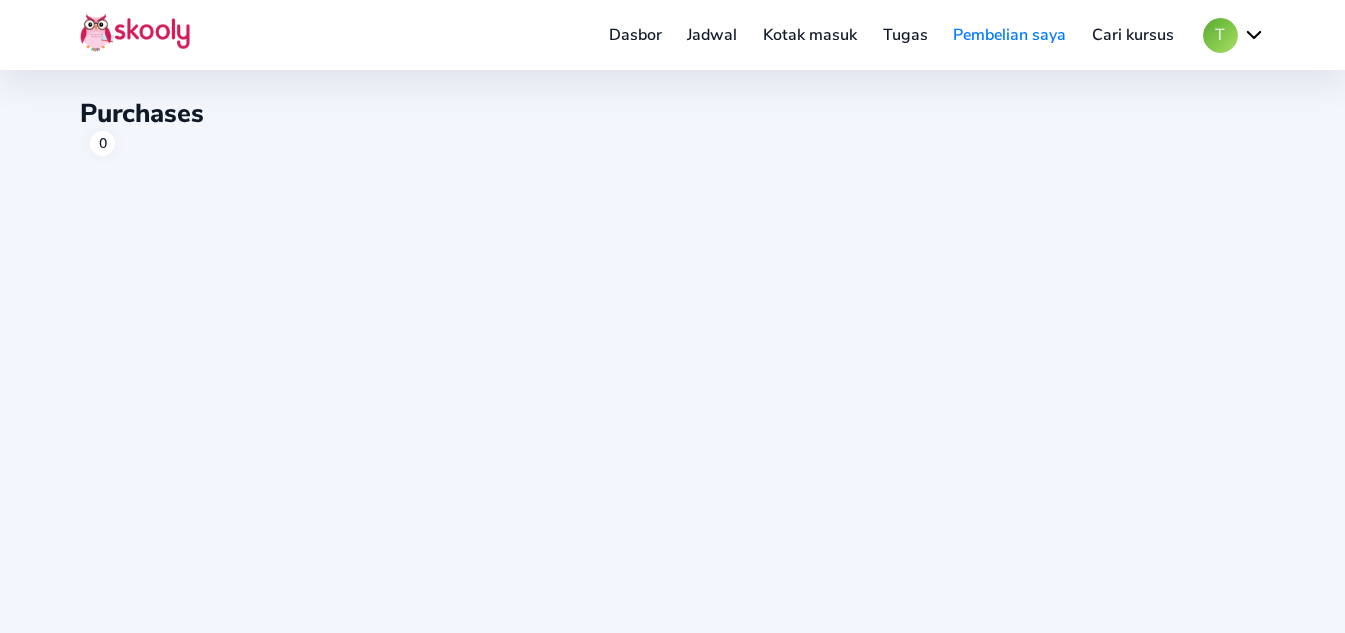 click on "Dasbor" 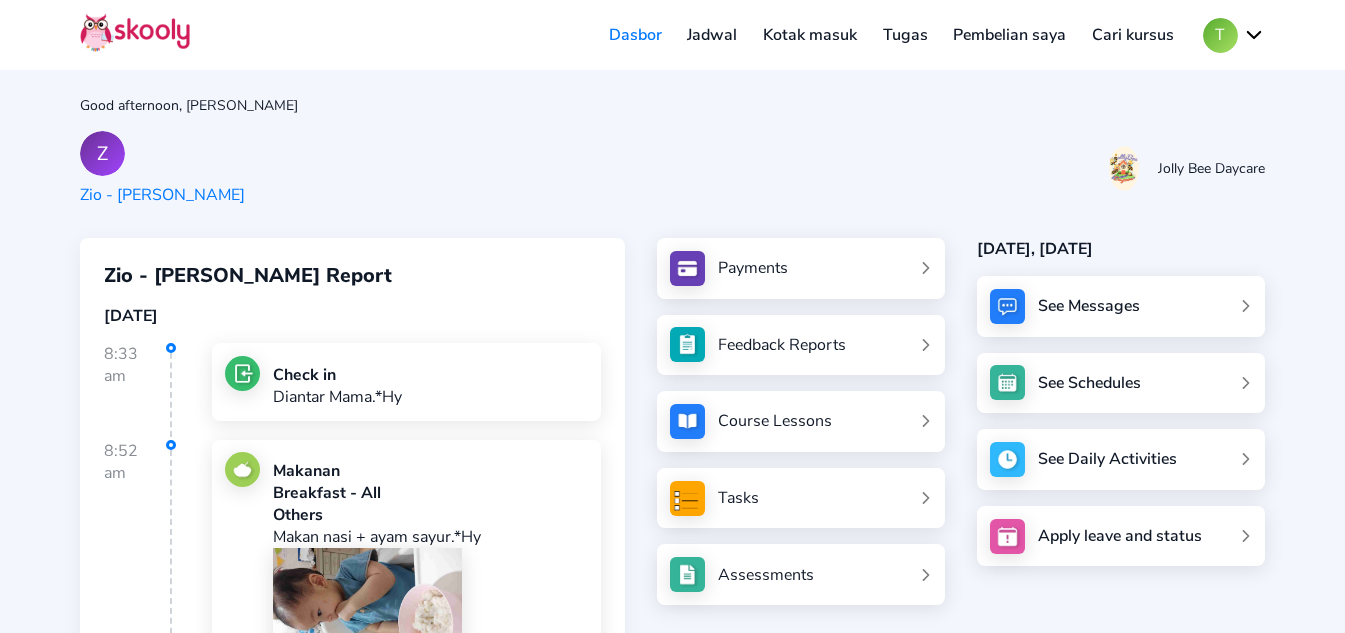 click on "Jadwal" 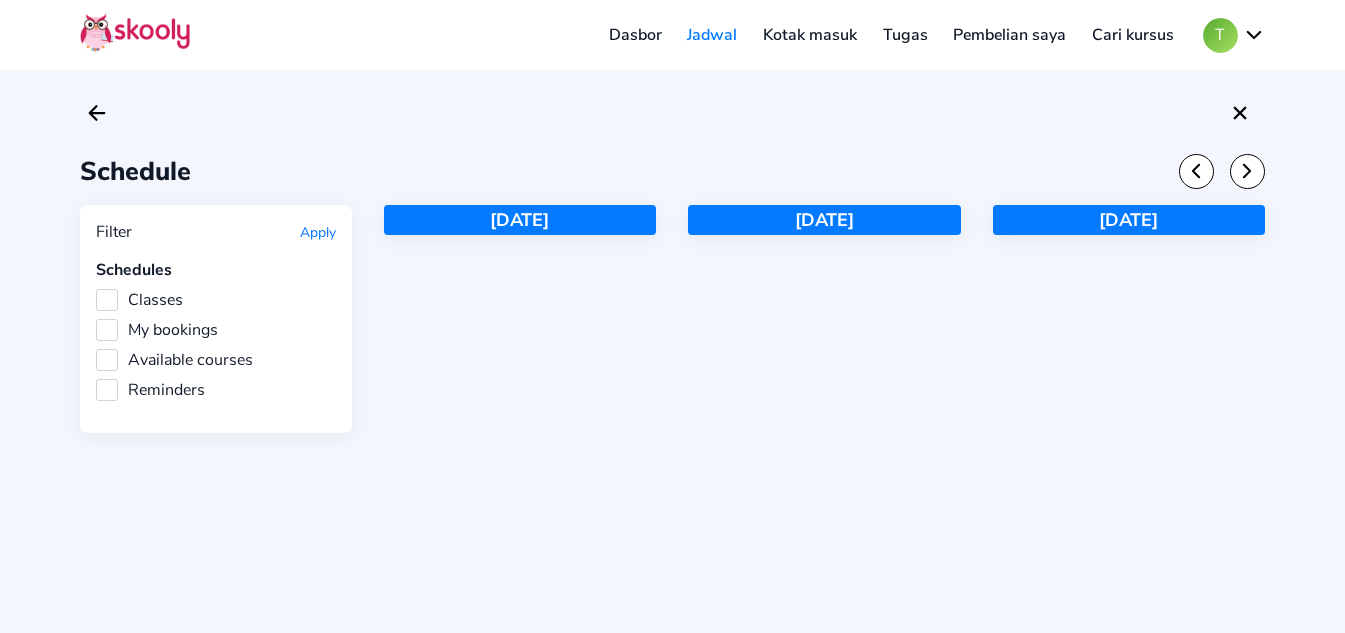 click on "Kotak masuk" 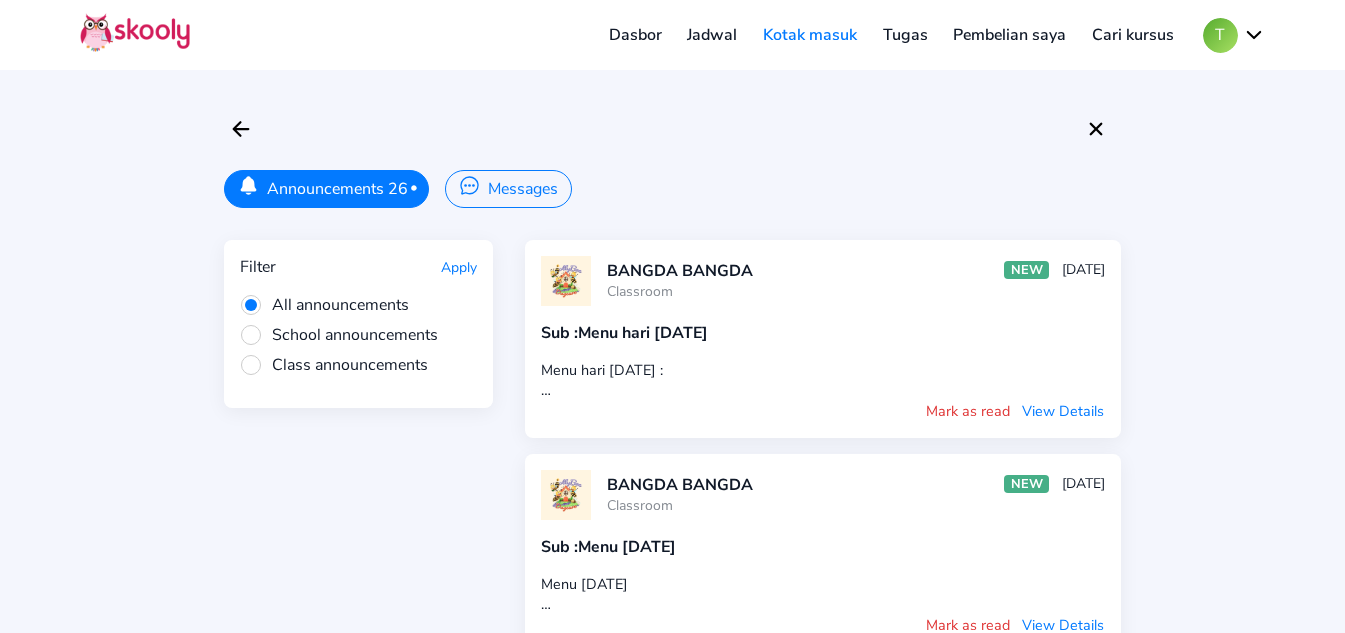click on "Dasbor" 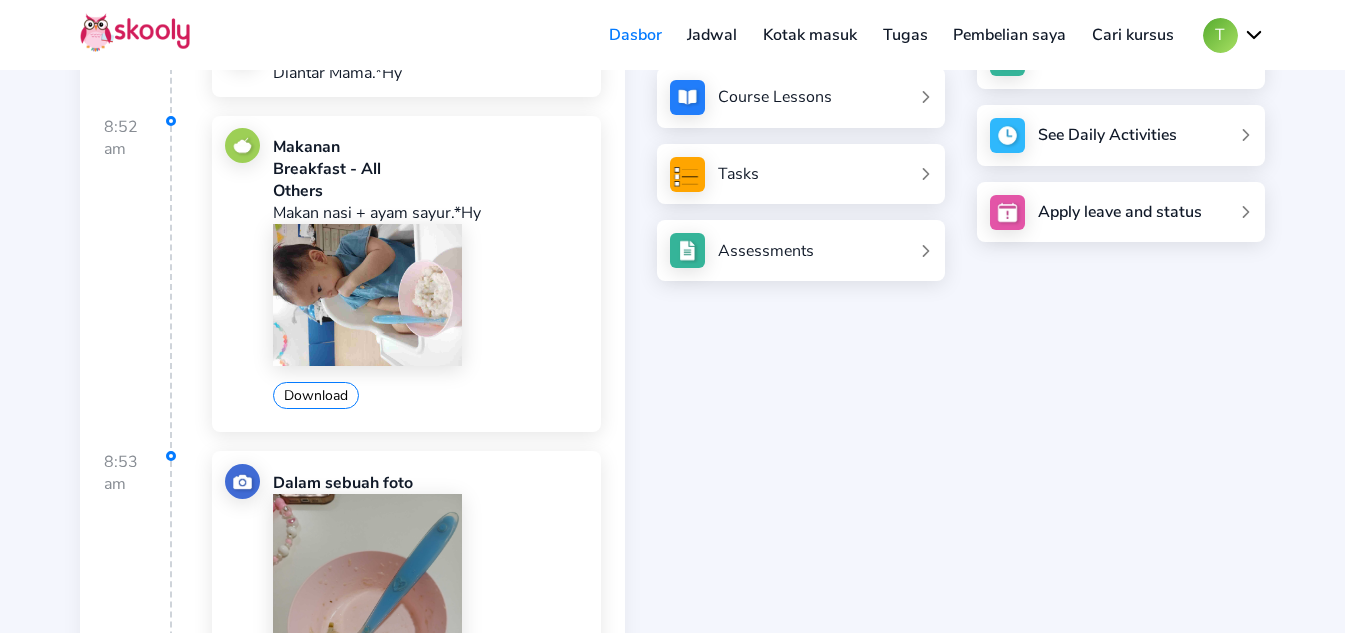 scroll, scrollTop: 0, scrollLeft: 0, axis: both 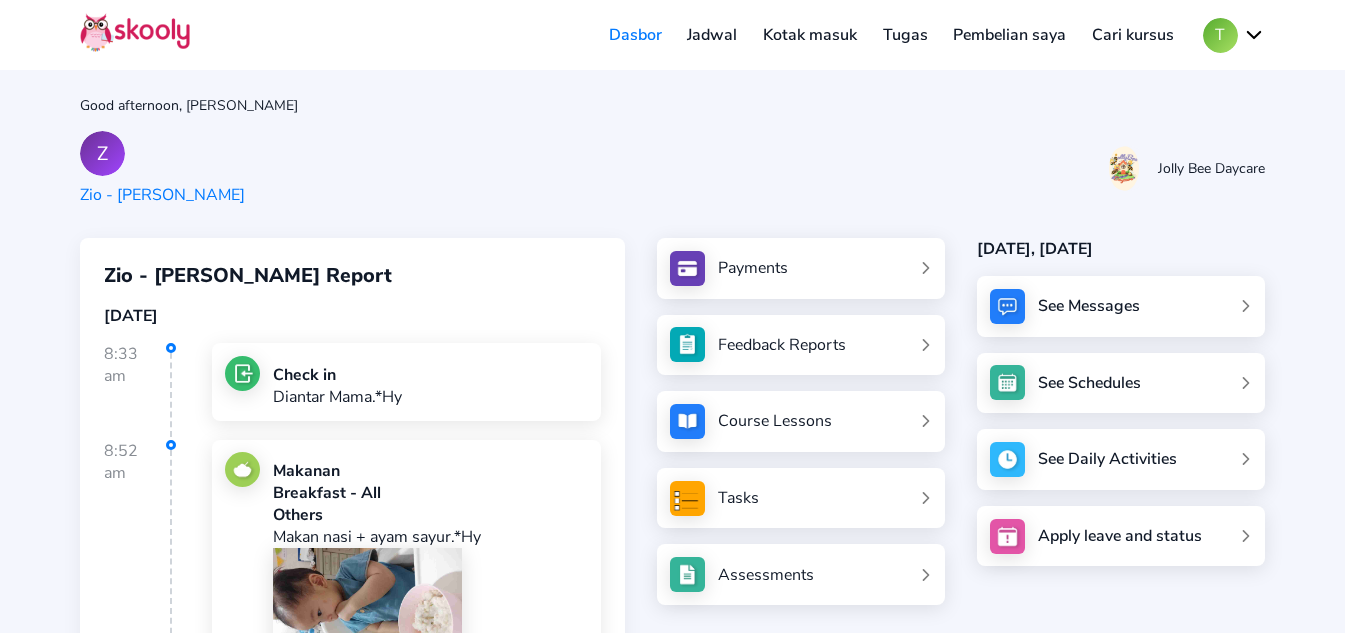 click on "Payments" 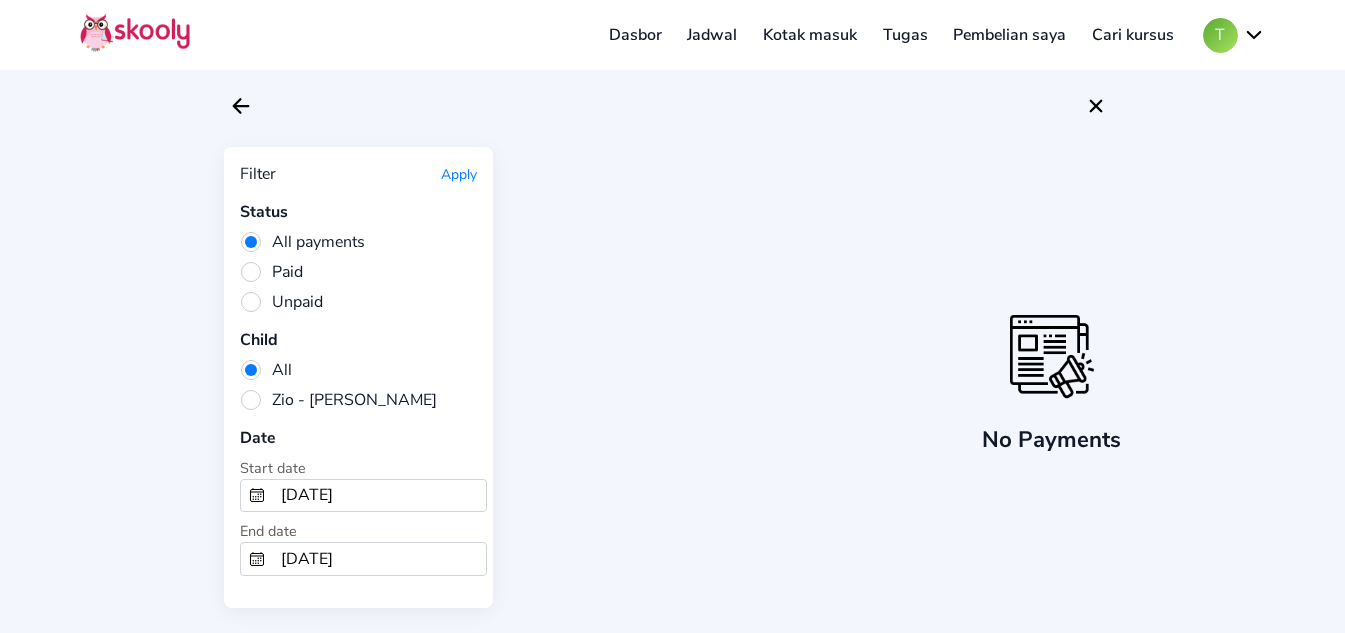 scroll, scrollTop: 0, scrollLeft: 0, axis: both 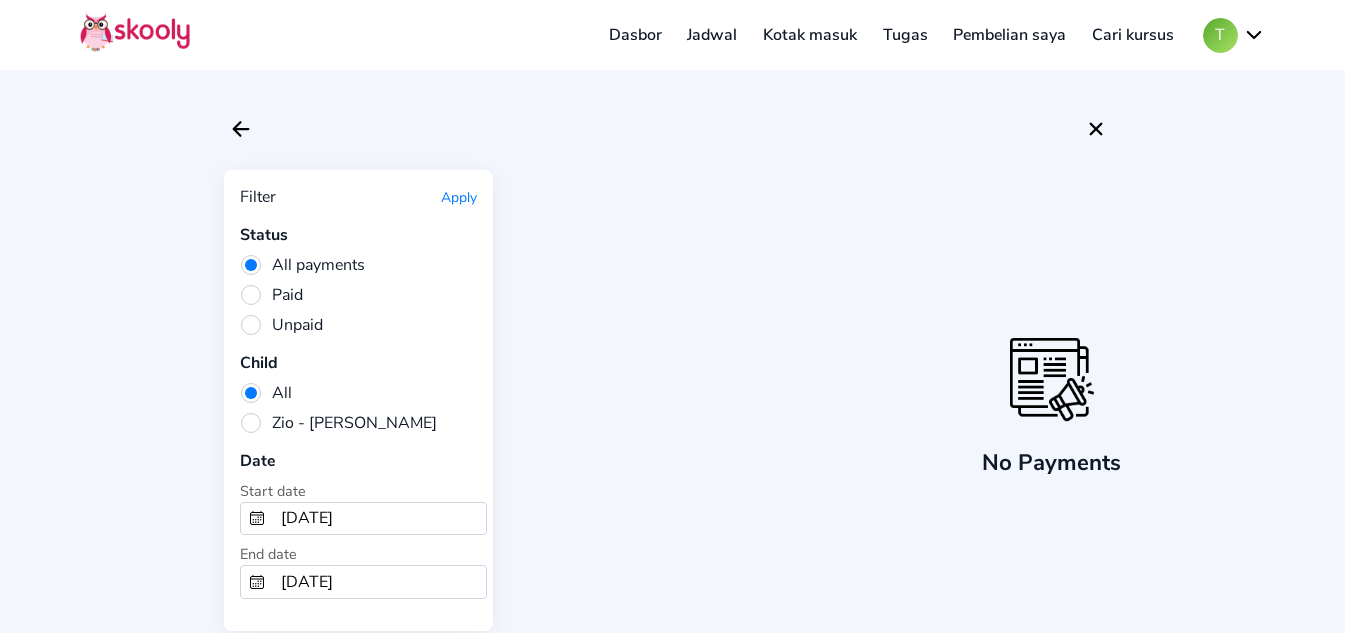 click on "Dasbor" 